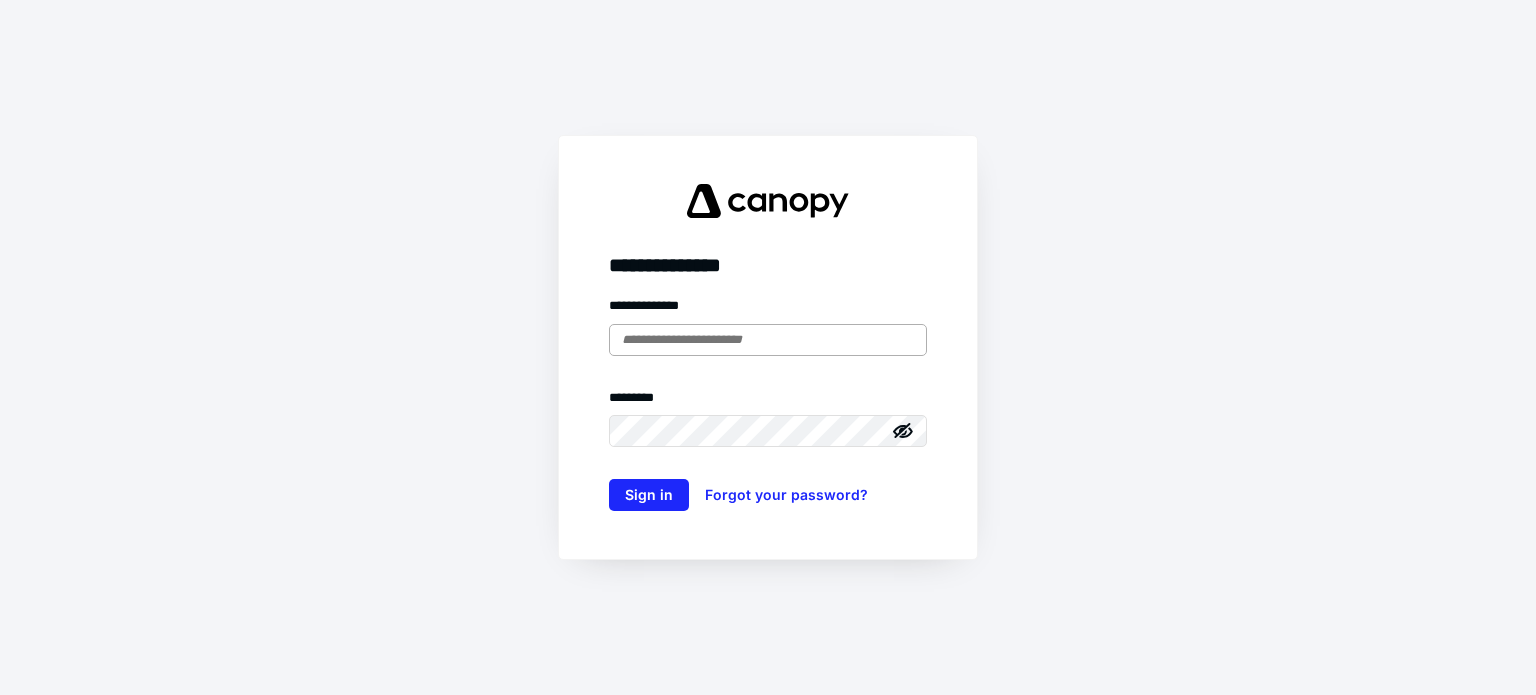 scroll, scrollTop: 0, scrollLeft: 0, axis: both 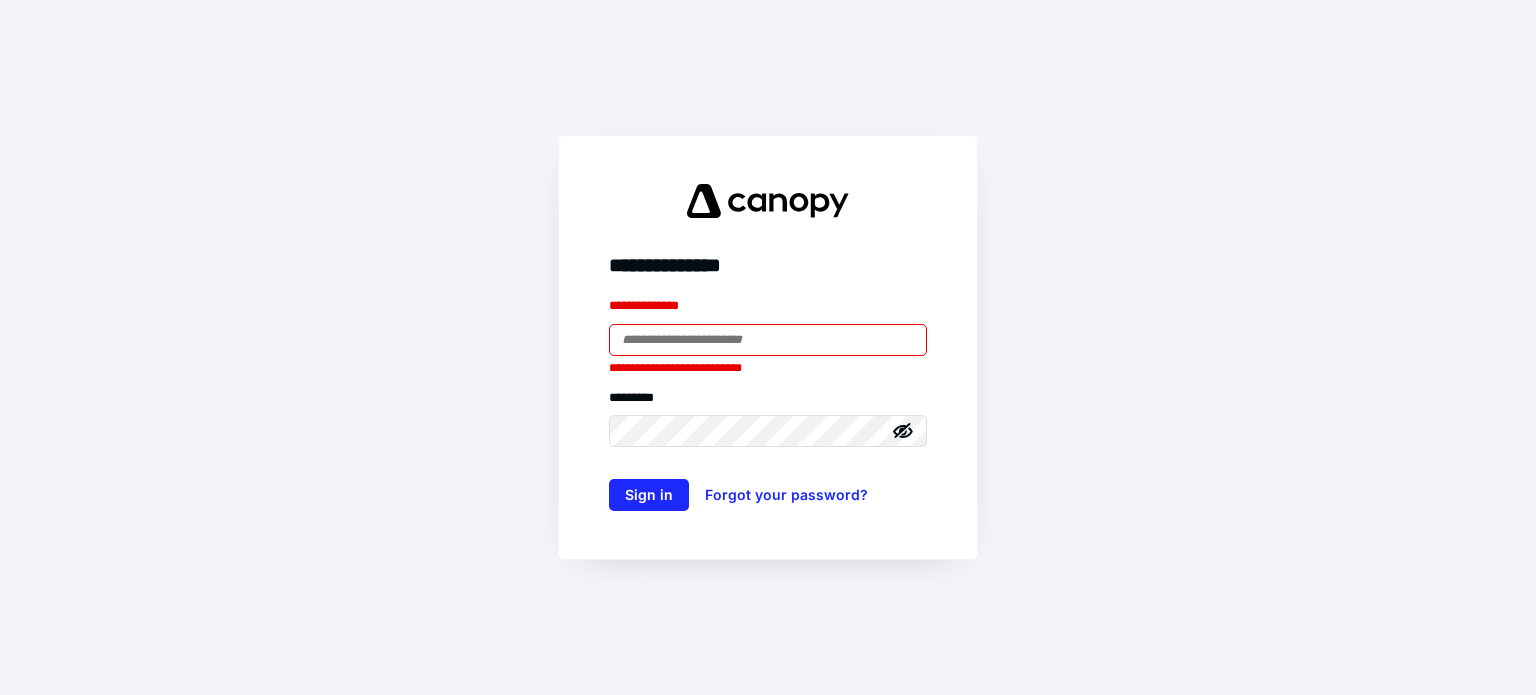 type on "**********" 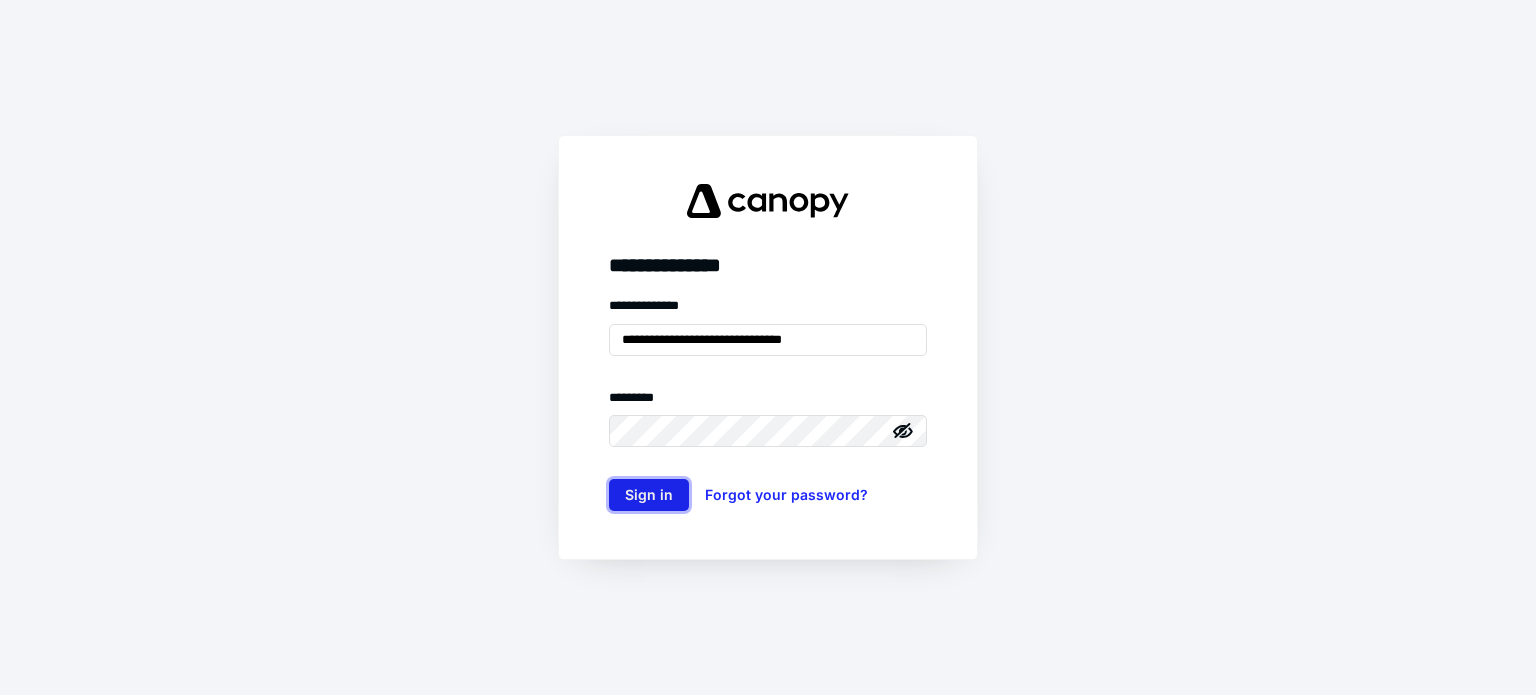 click on "Sign in" at bounding box center [649, 495] 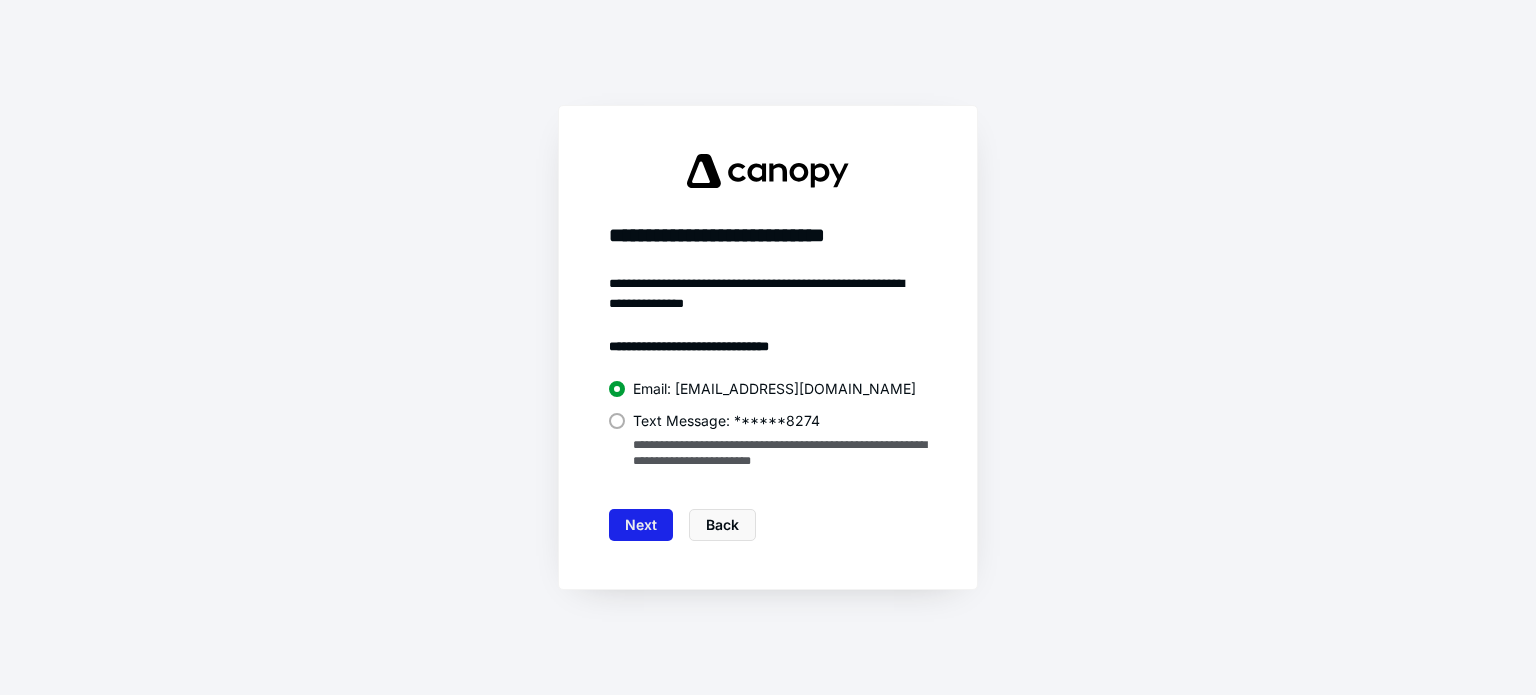 click on "Next" at bounding box center [641, 525] 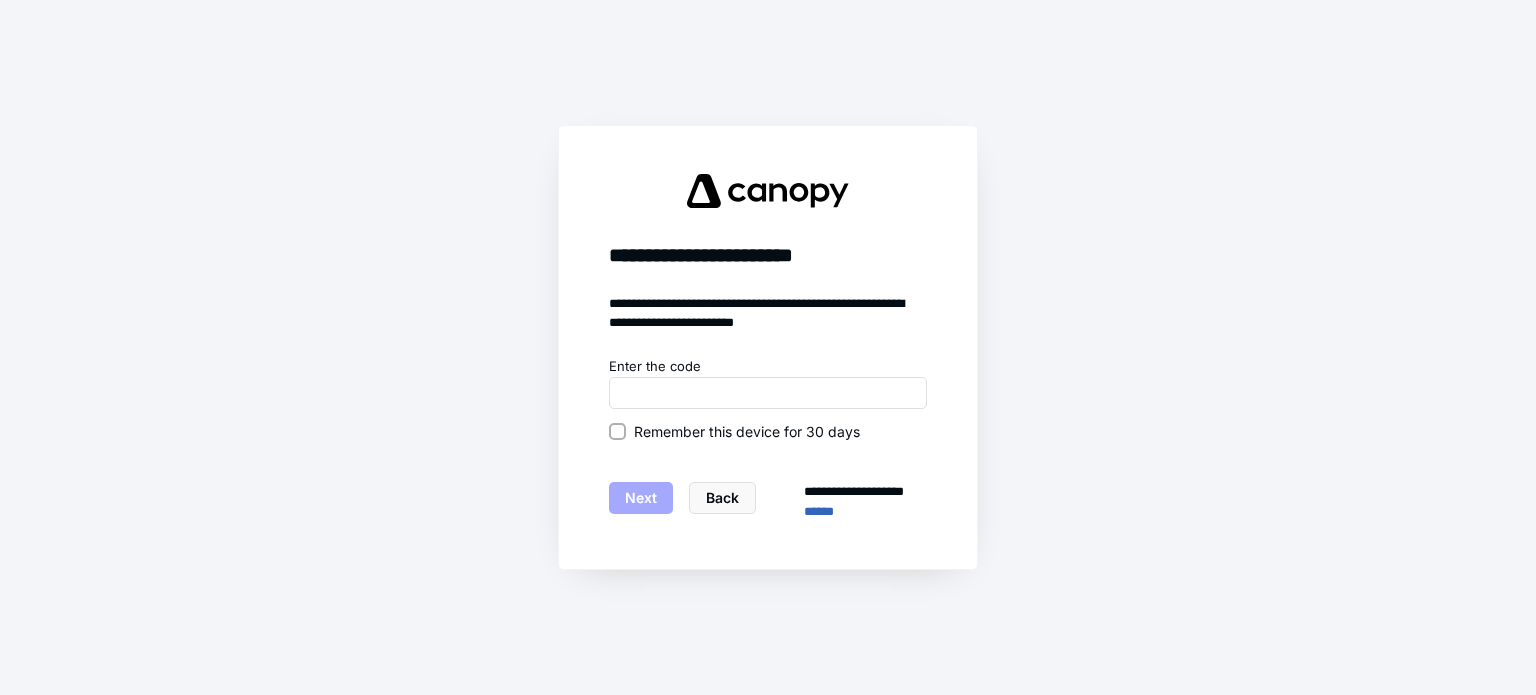 drag, startPoint x: 1183, startPoint y: 6, endPoint x: 983, endPoint y: 53, distance: 205.44829 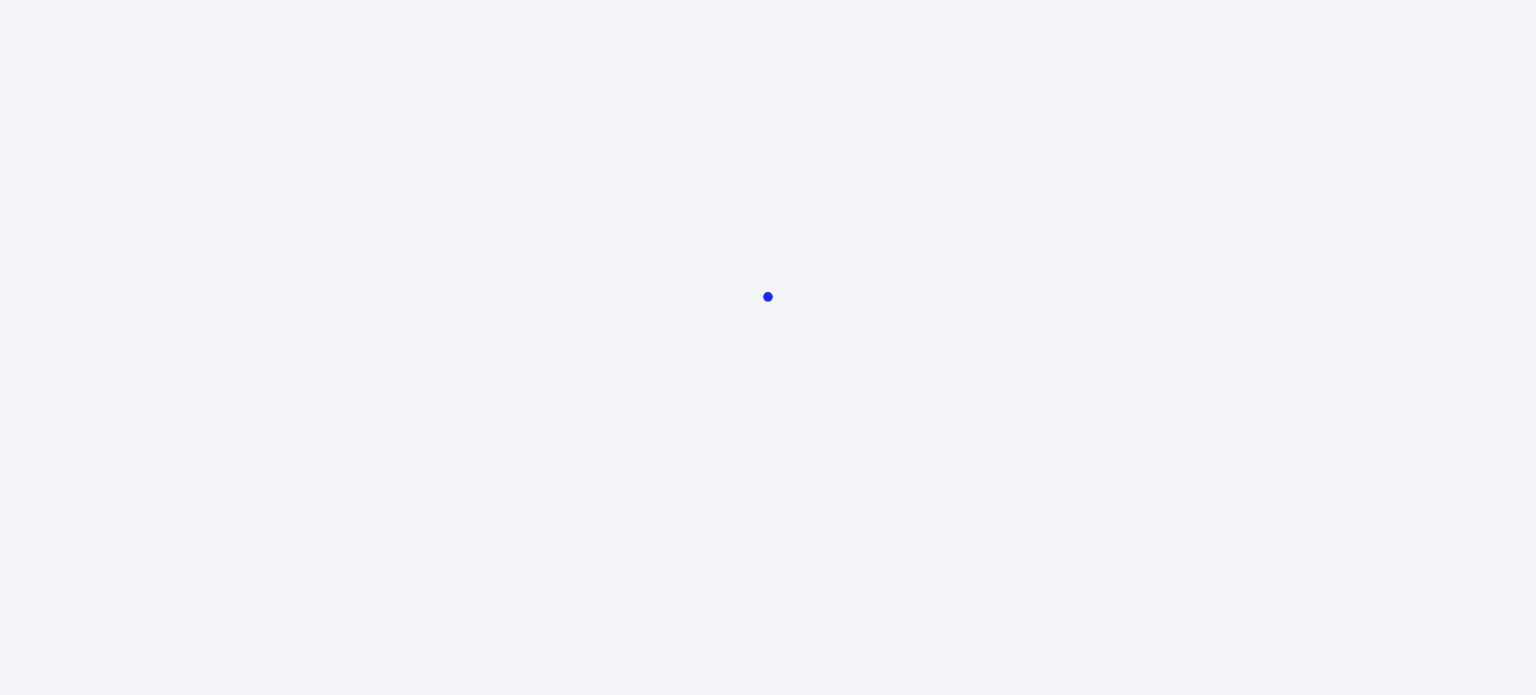 scroll, scrollTop: 0, scrollLeft: 0, axis: both 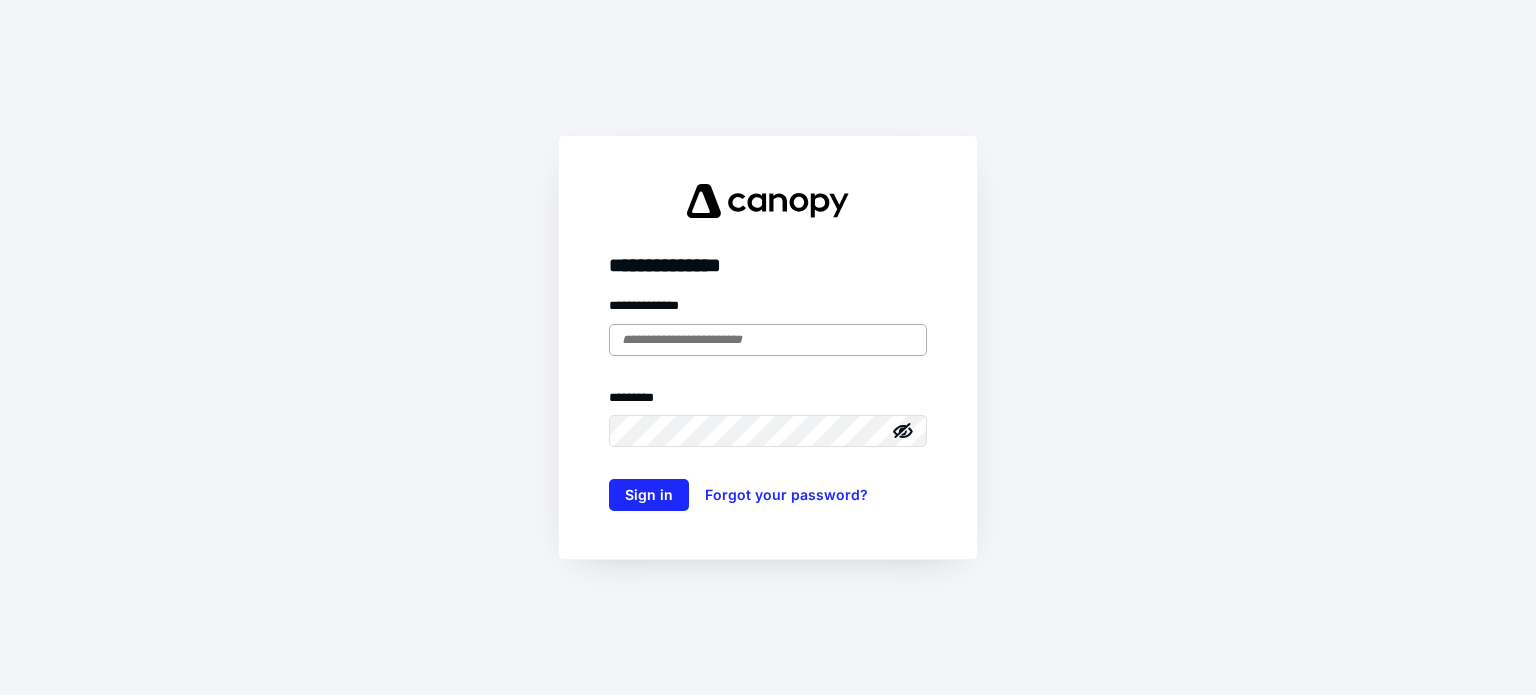 click at bounding box center [768, 340] 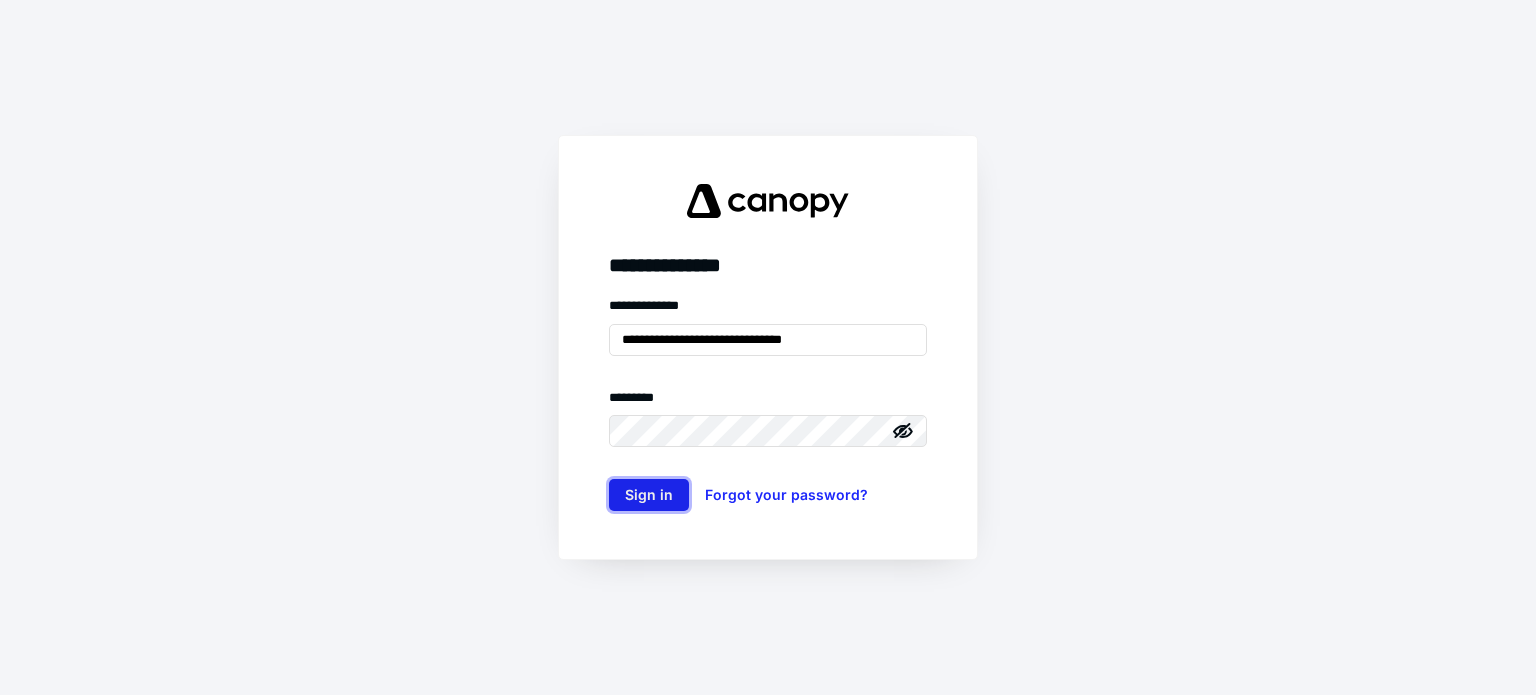 click on "Sign in" at bounding box center [649, 495] 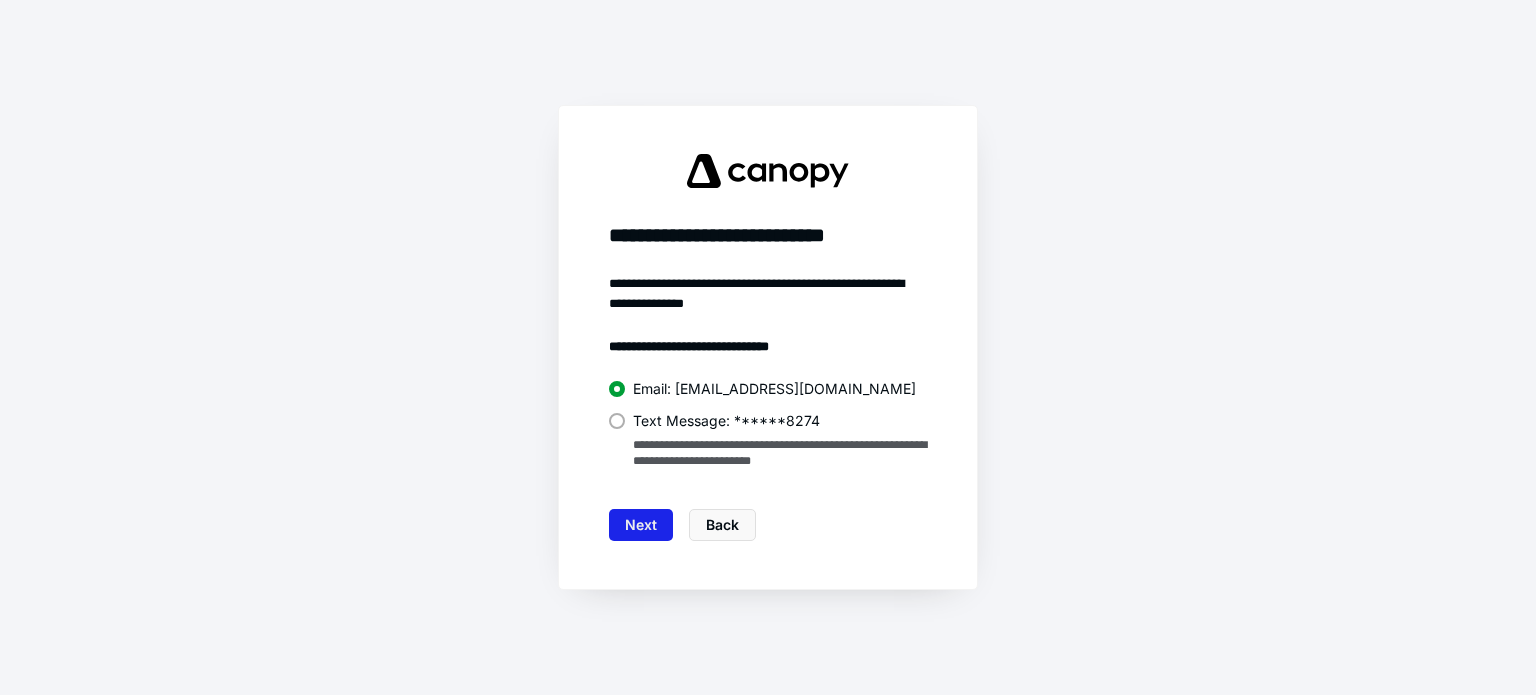 click on "Next" at bounding box center [641, 525] 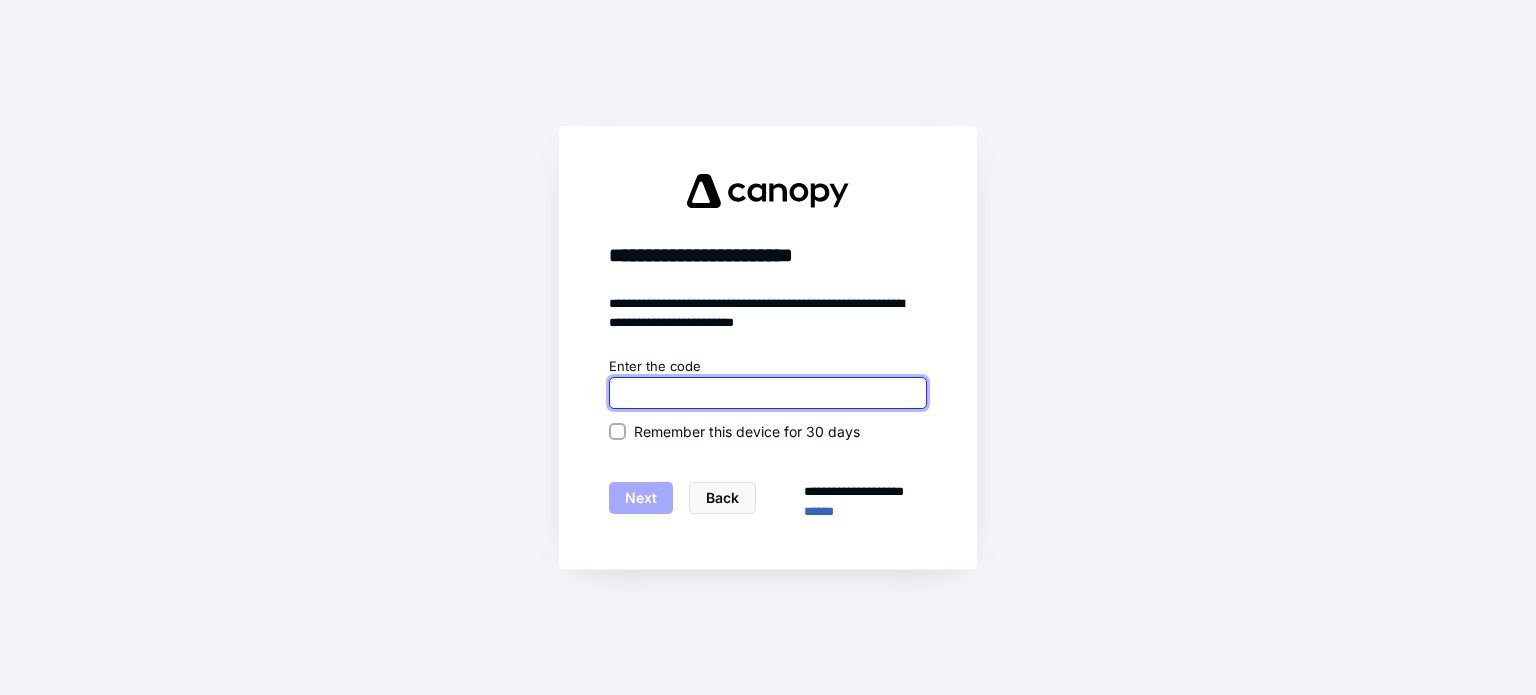 click at bounding box center (768, 393) 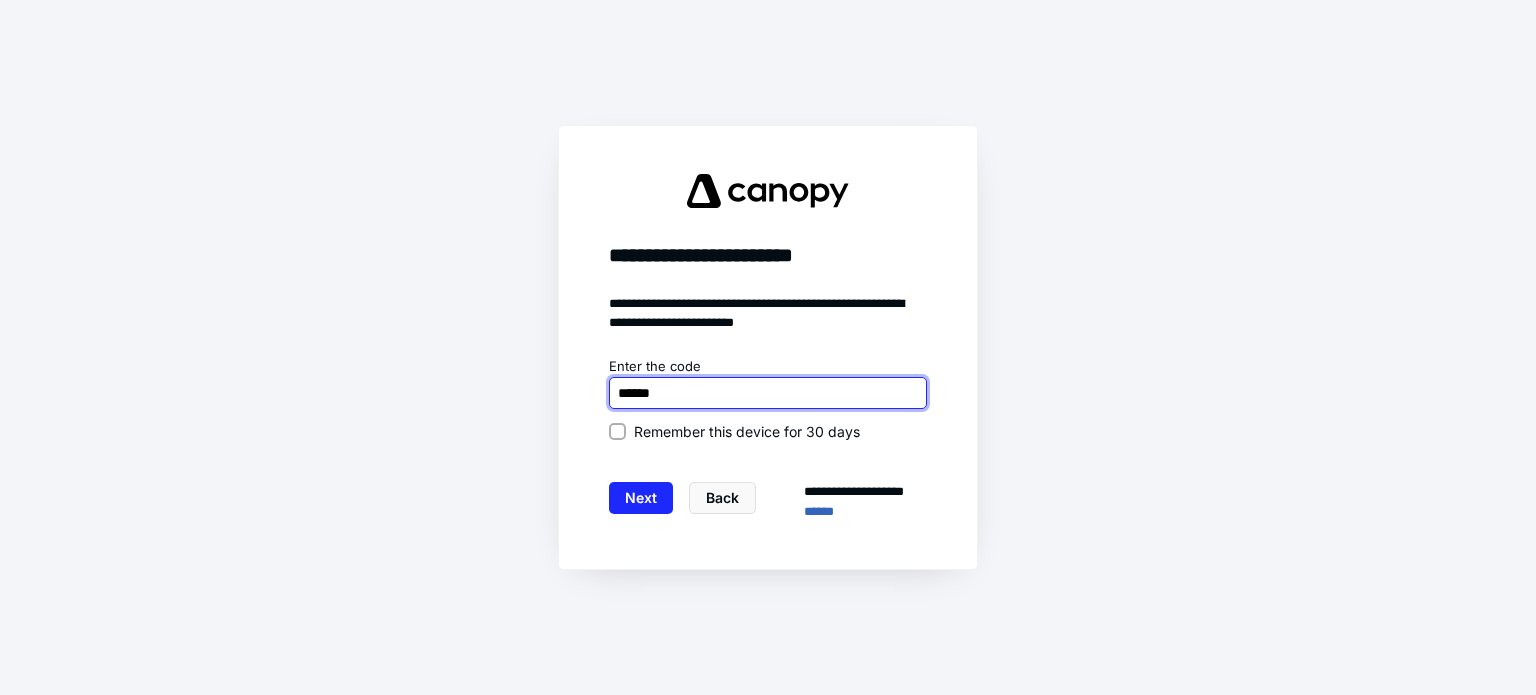 type on "******" 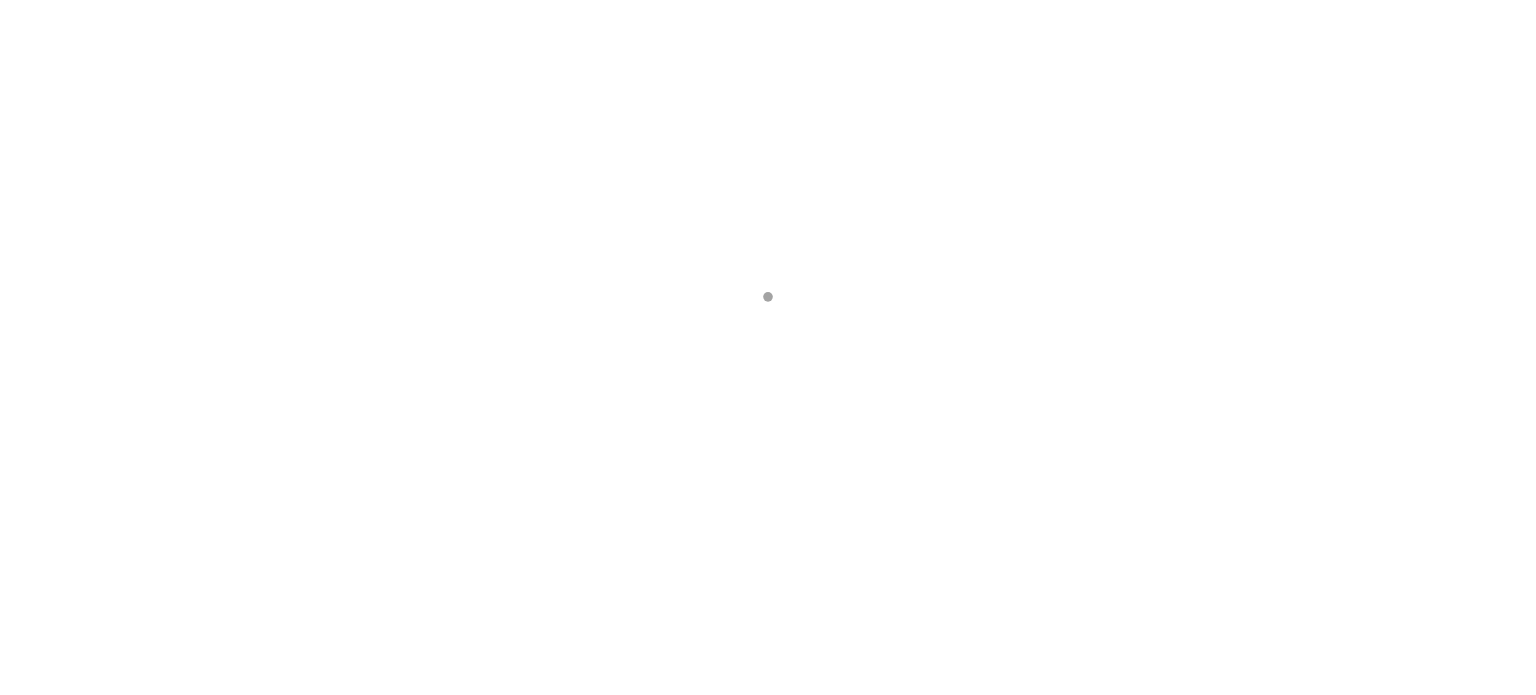 scroll, scrollTop: 0, scrollLeft: 0, axis: both 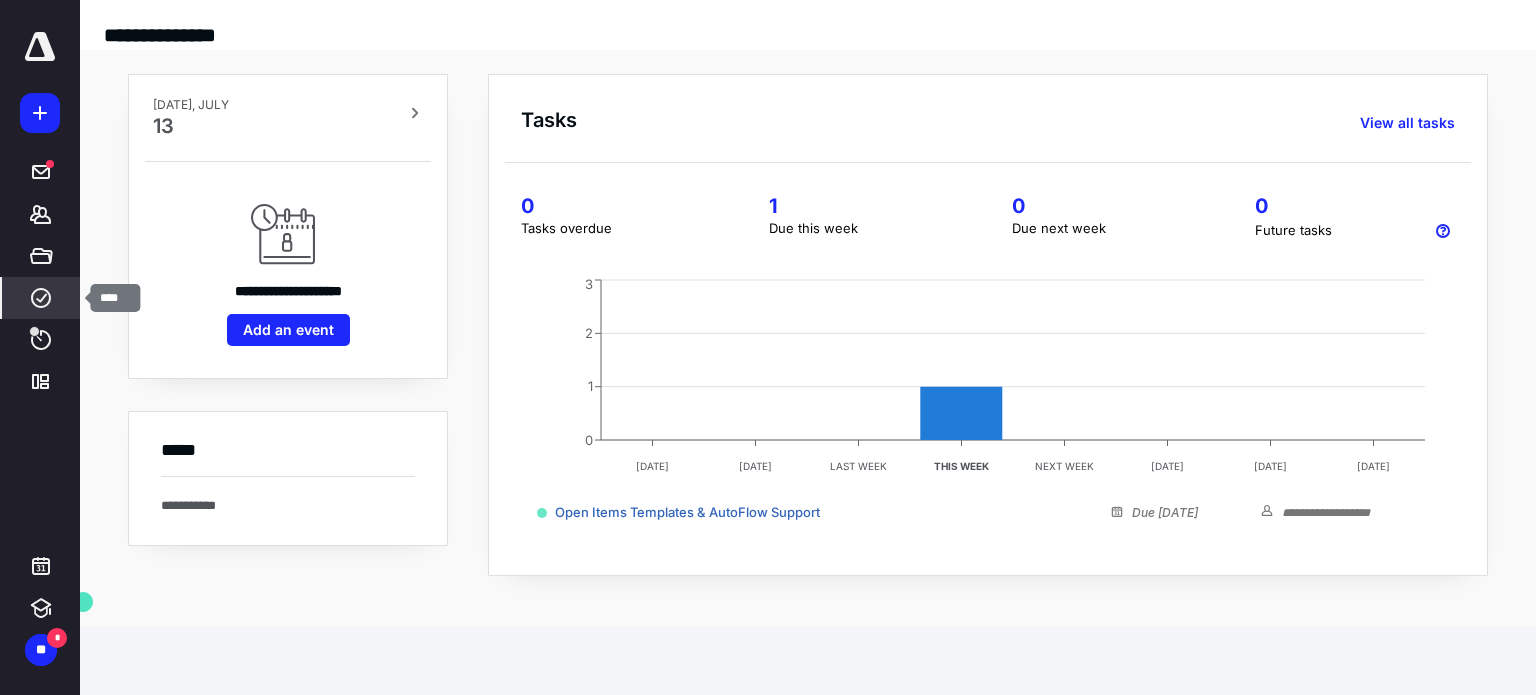 click 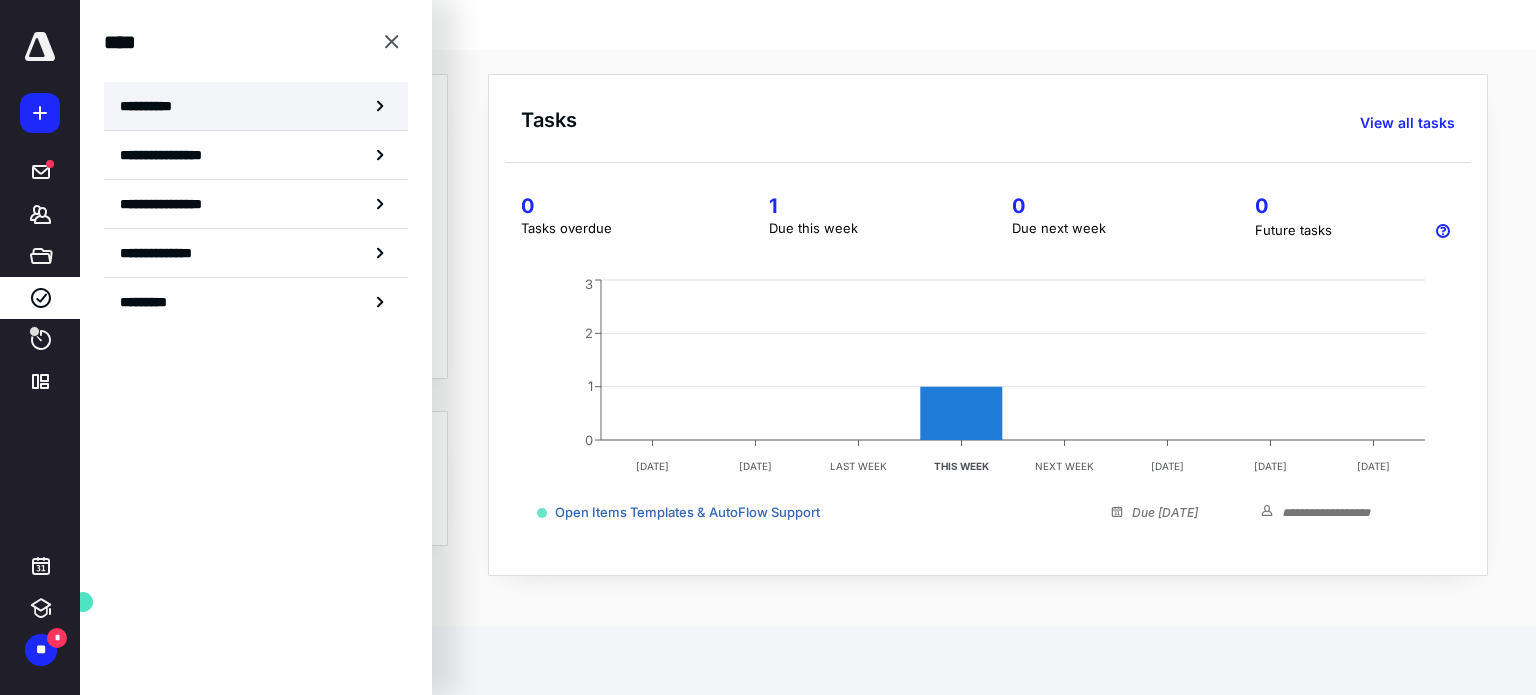 click on "**********" at bounding box center (256, 106) 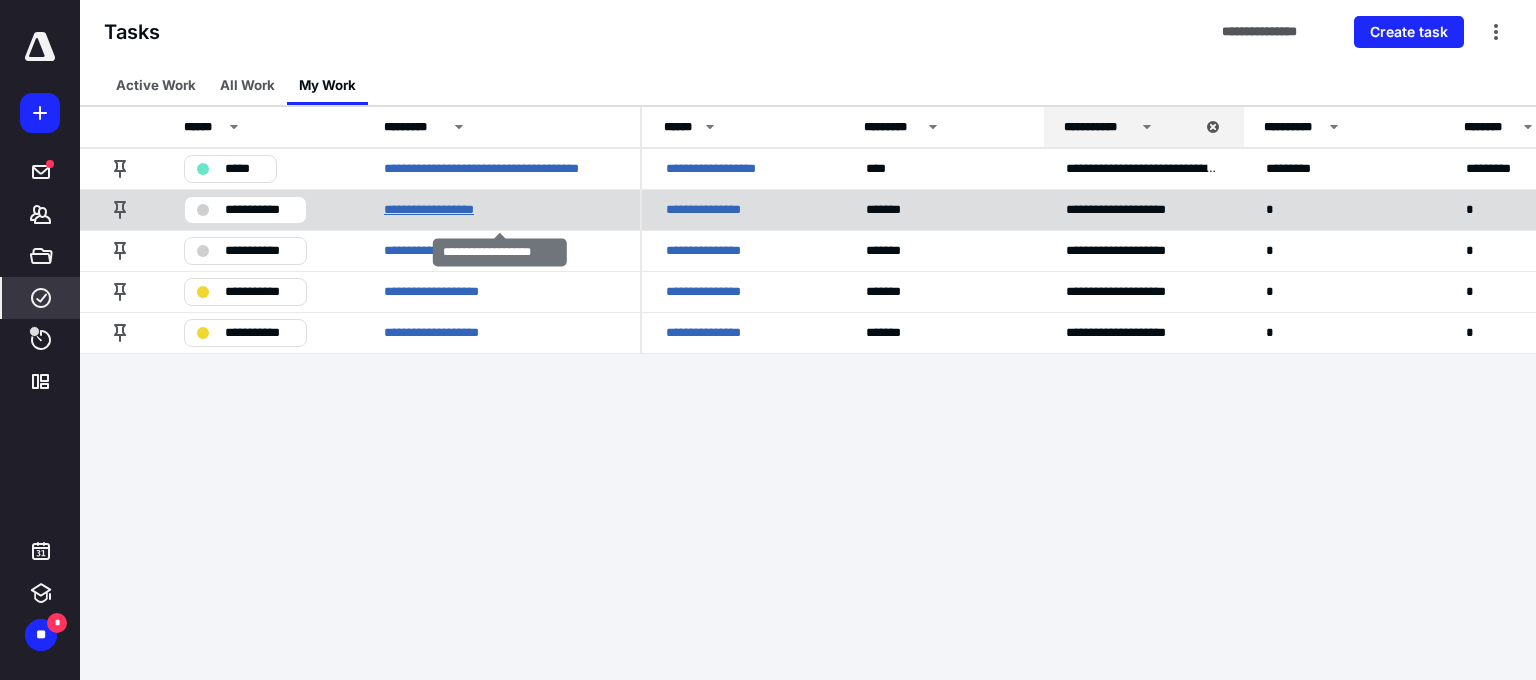 click on "**********" at bounding box center (445, 210) 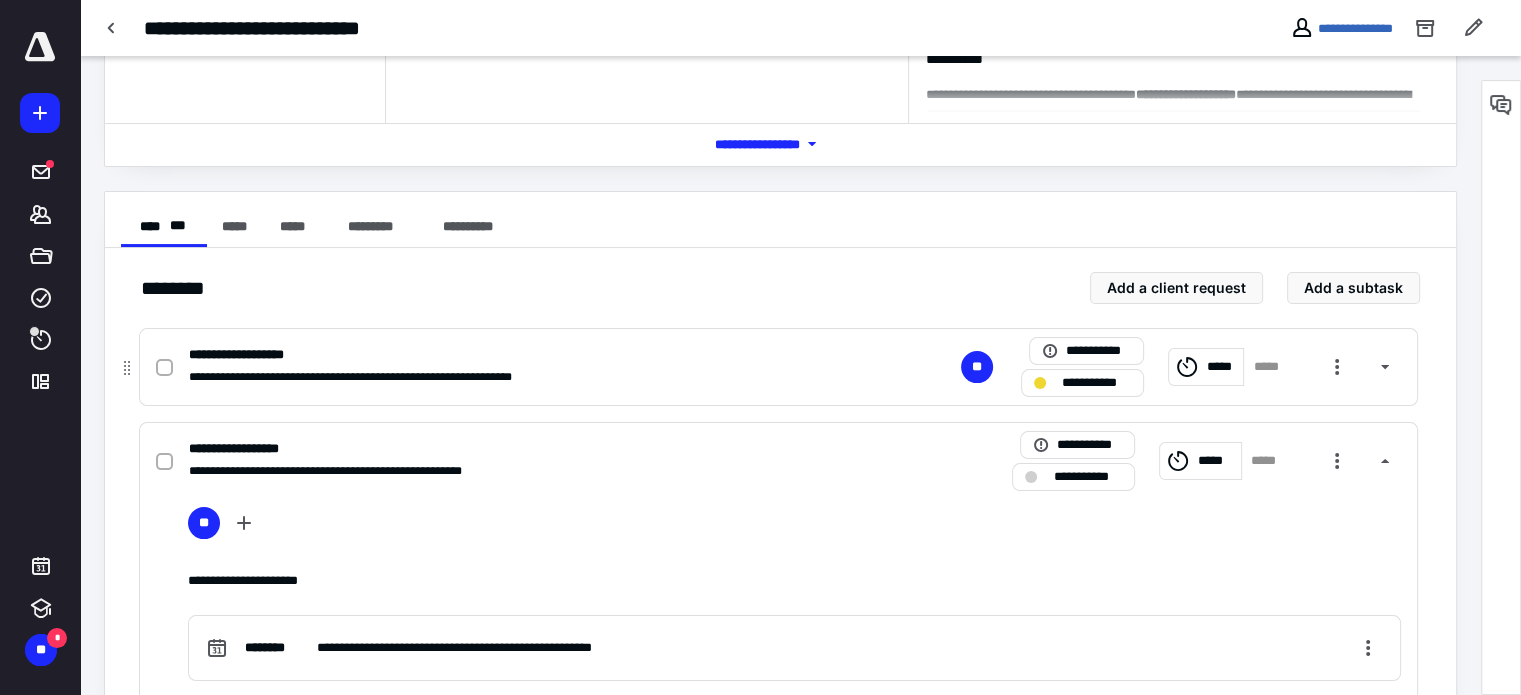 scroll, scrollTop: 251, scrollLeft: 0, axis: vertical 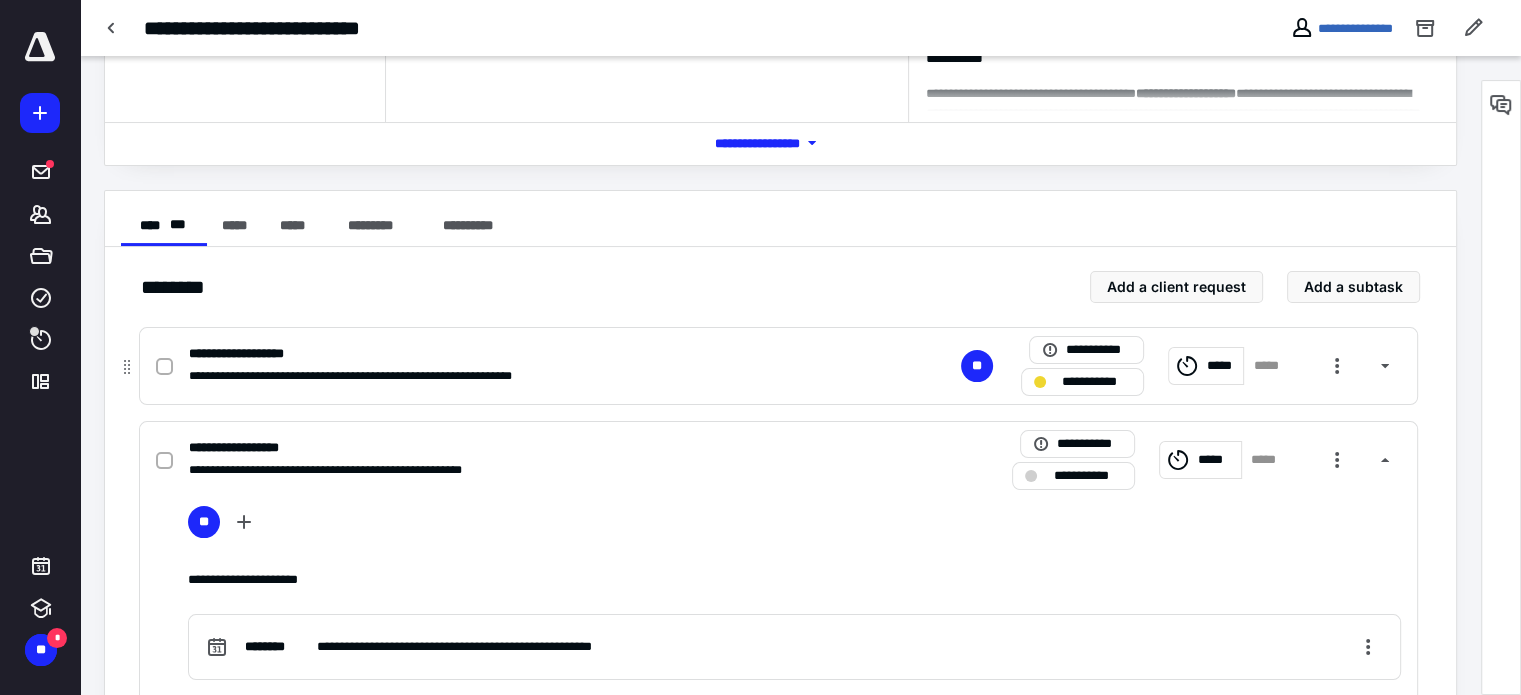 click on "*****" at bounding box center [1206, 366] 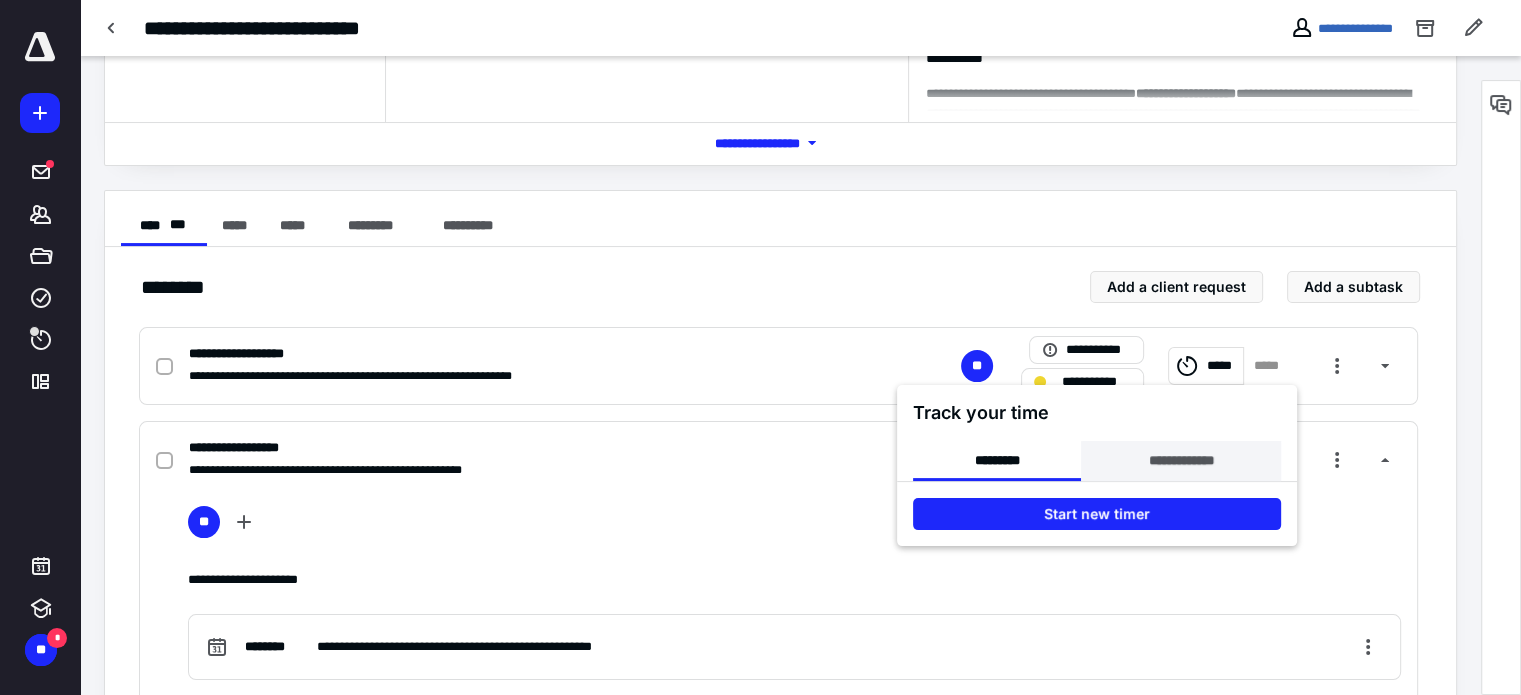 click on "**********" at bounding box center [1180, 461] 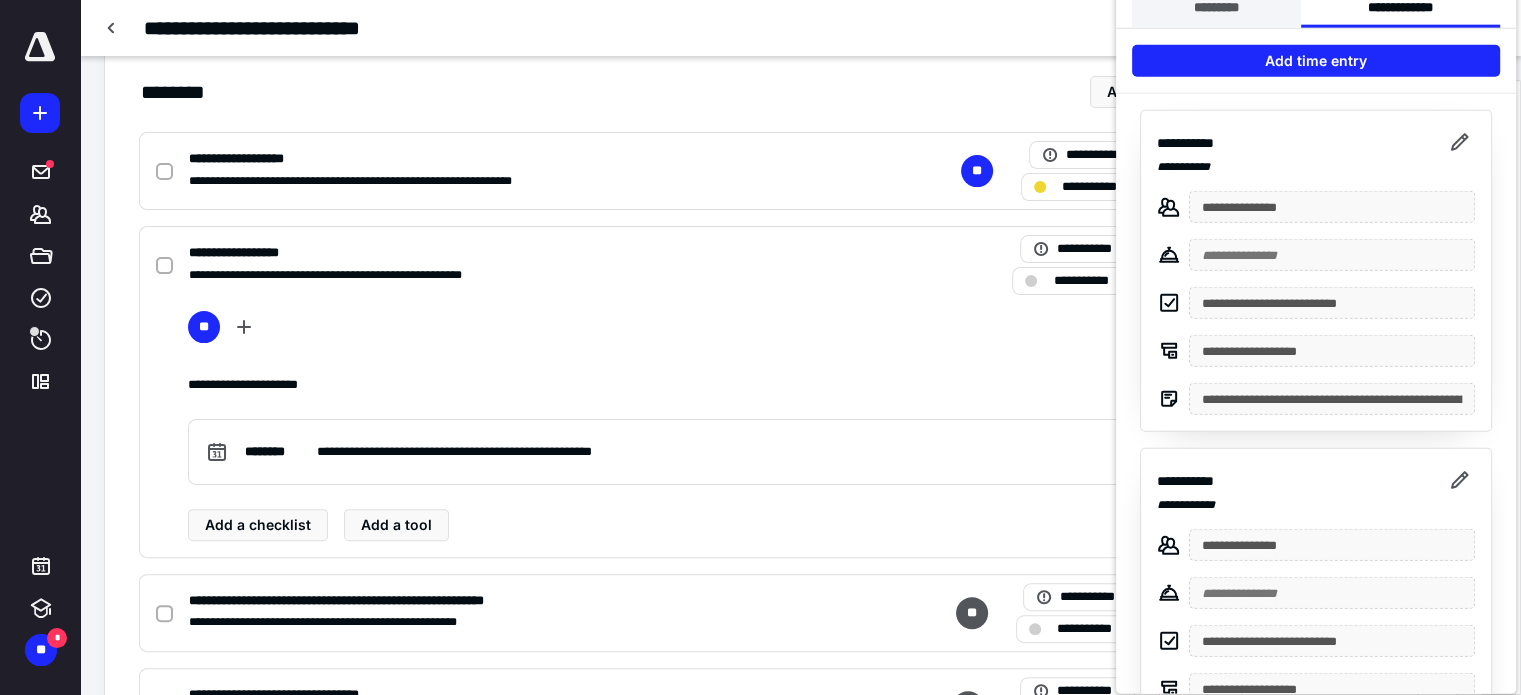 scroll, scrollTop: 444, scrollLeft: 0, axis: vertical 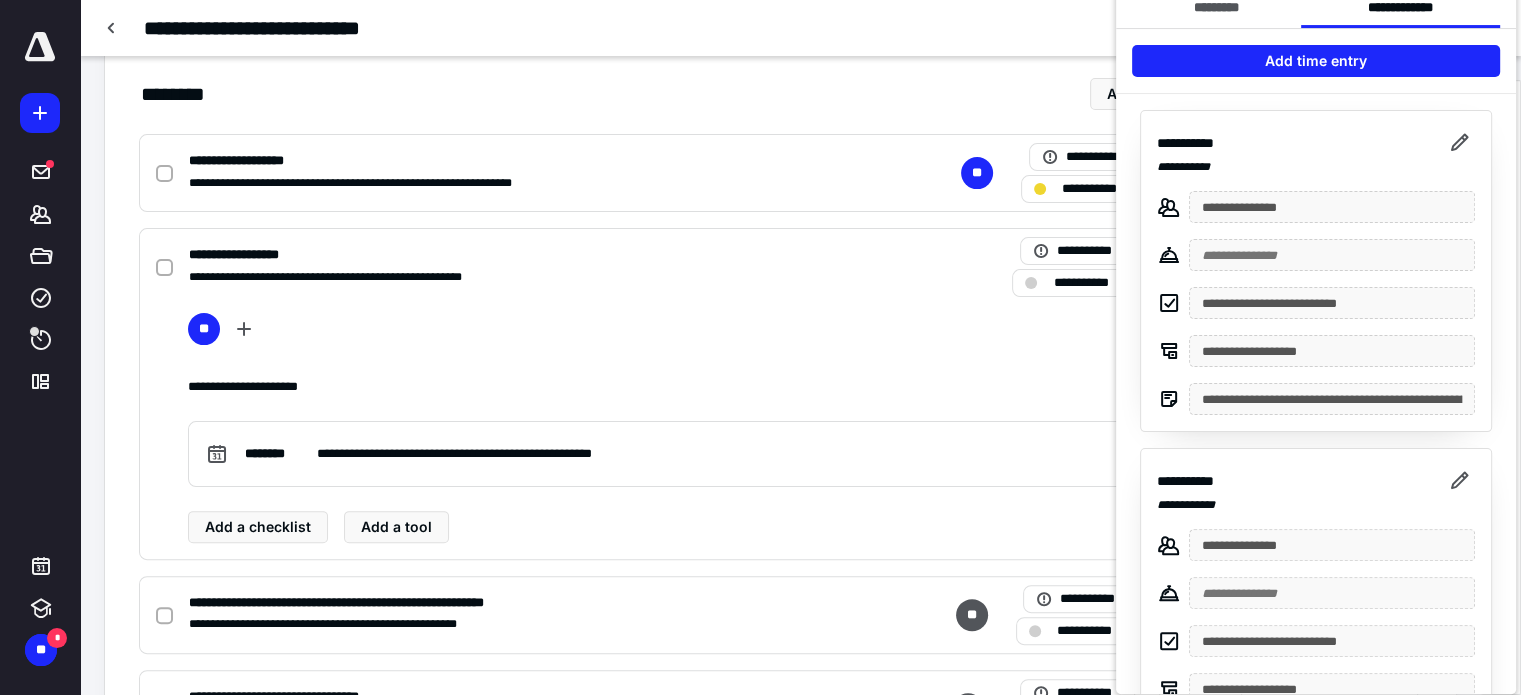 click at bounding box center [760, 347] 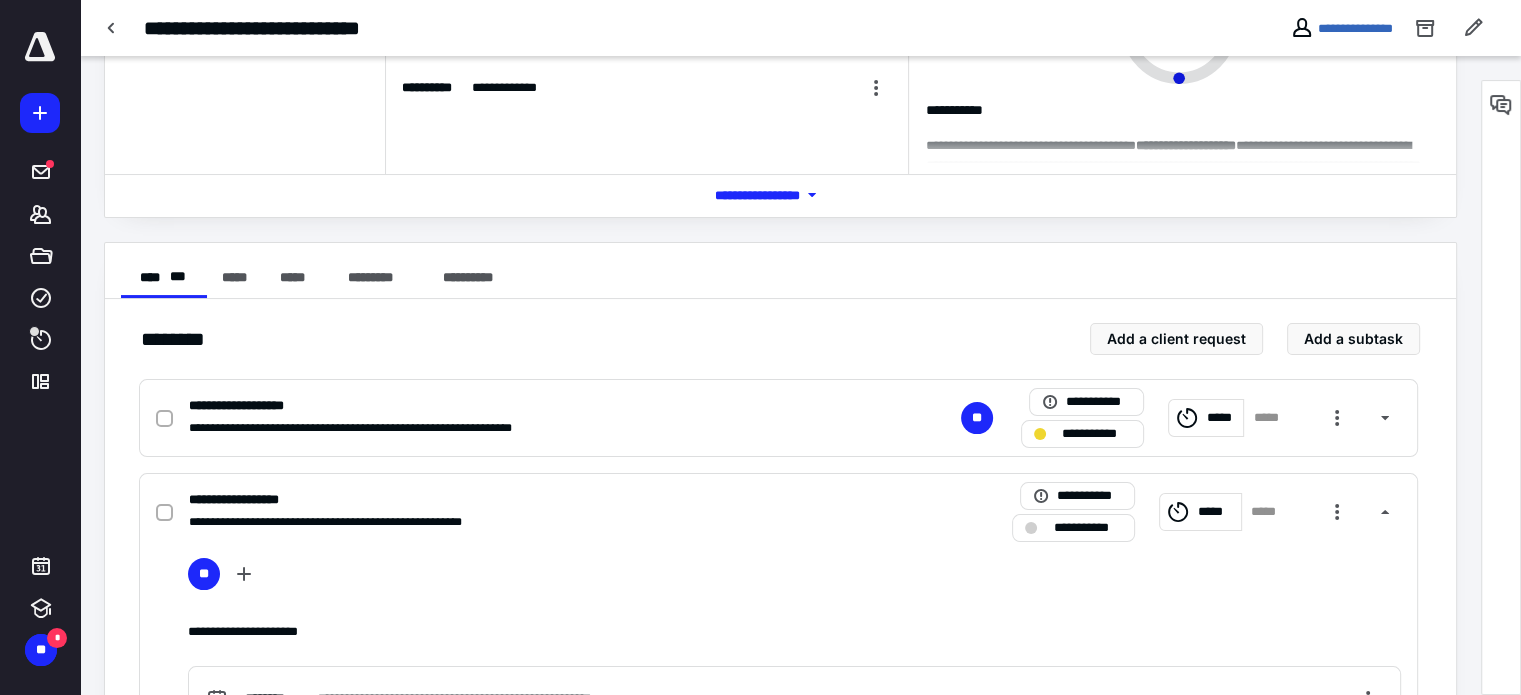 scroll, scrollTop: 0, scrollLeft: 0, axis: both 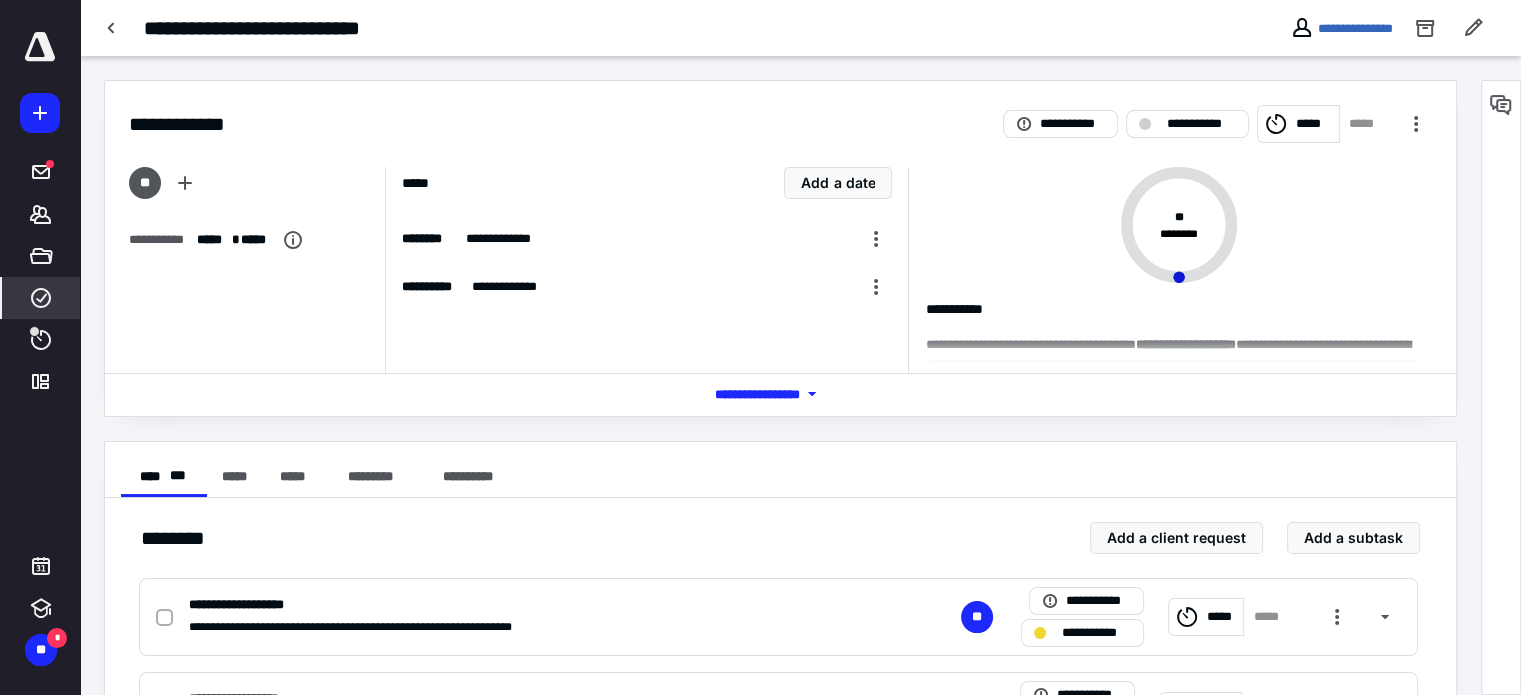 click 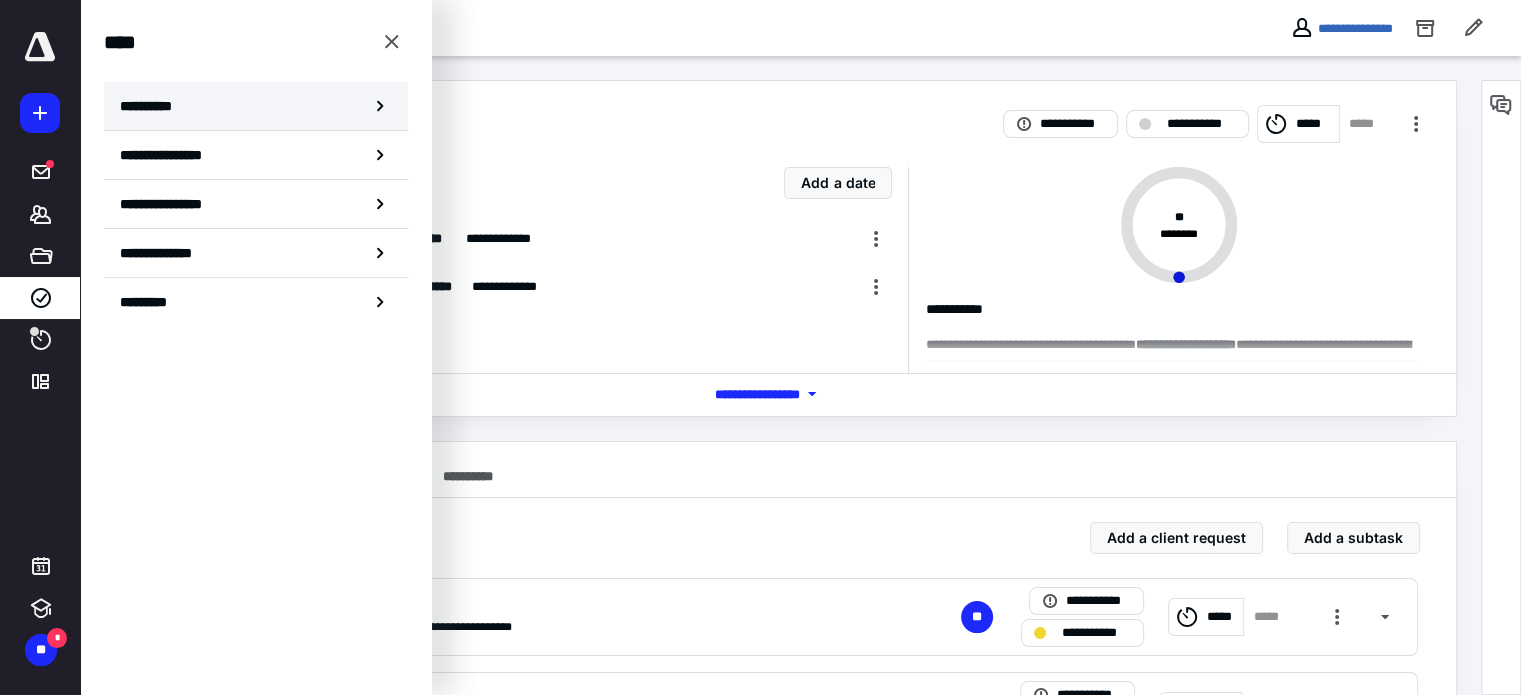 click on "**********" at bounding box center (256, 106) 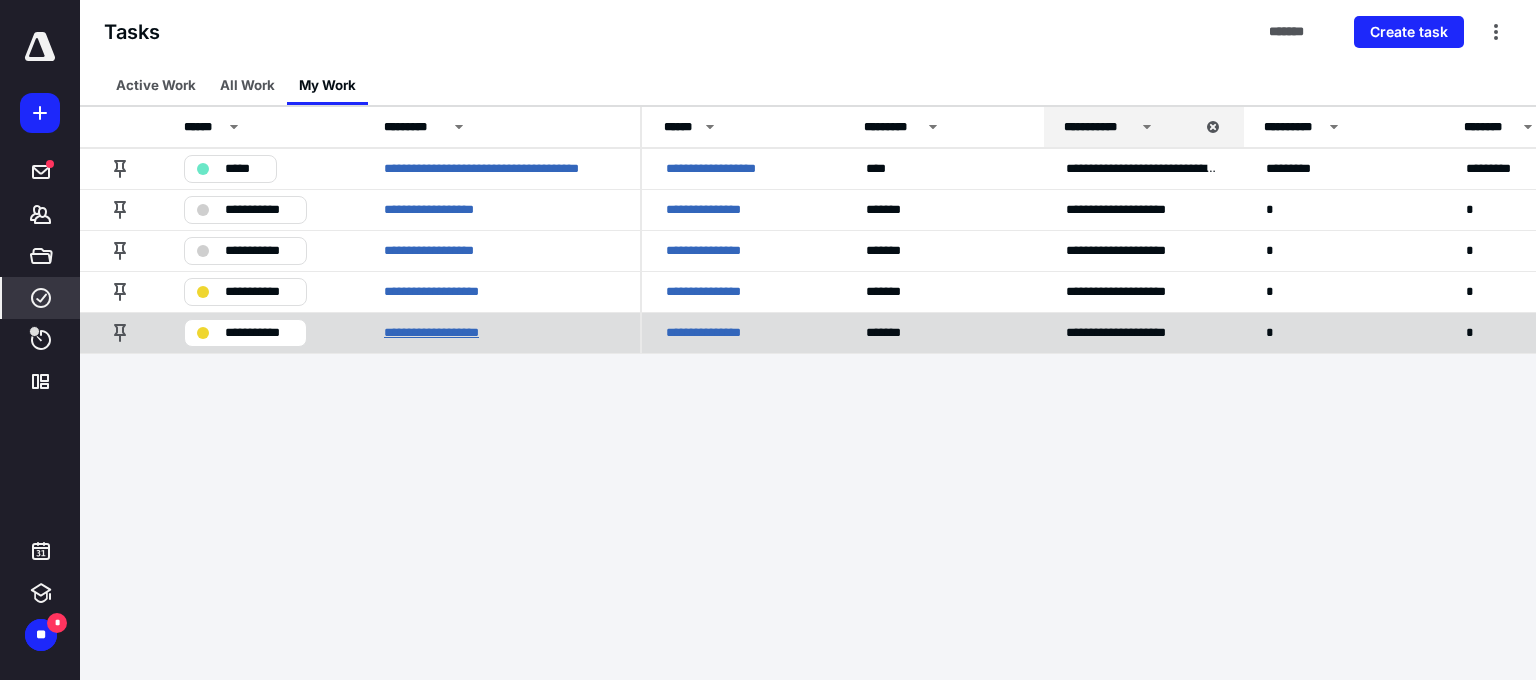 click on "**********" at bounding box center [447, 333] 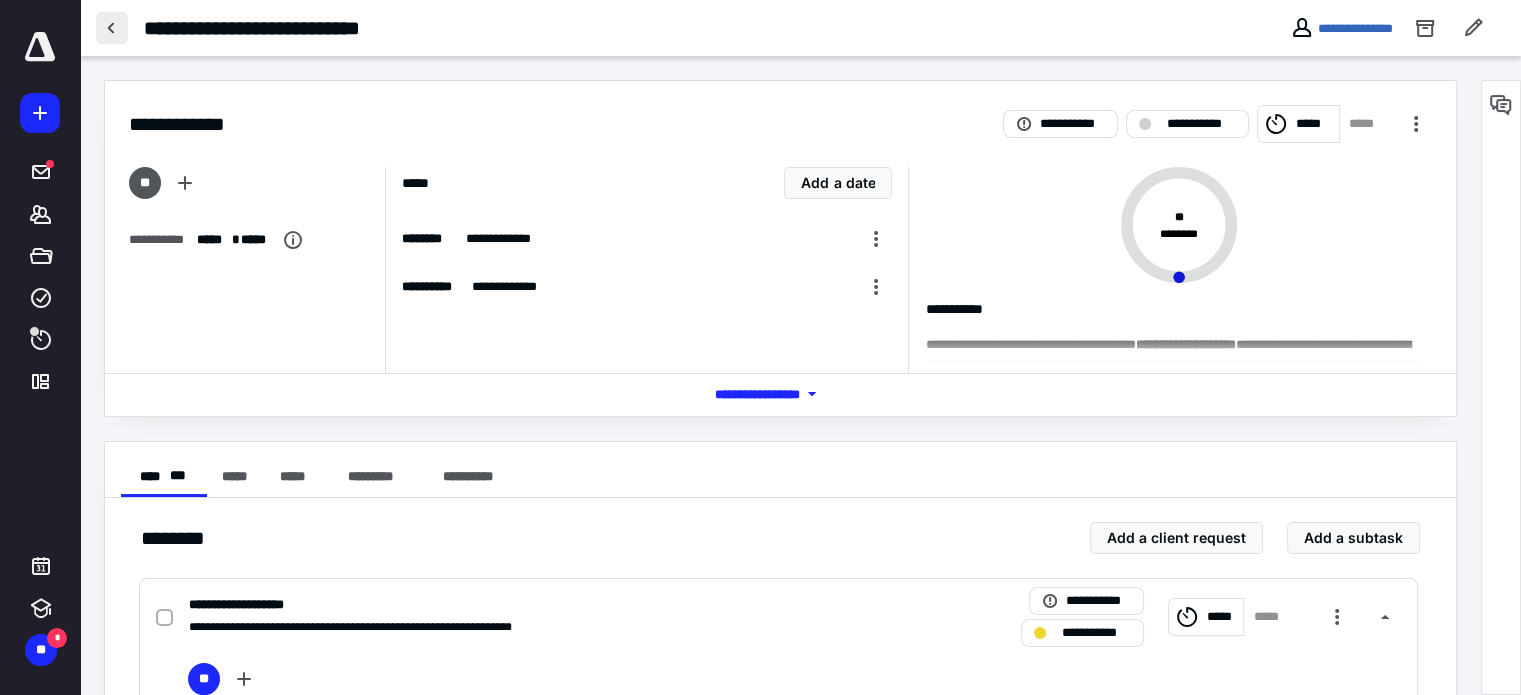 click at bounding box center [112, 28] 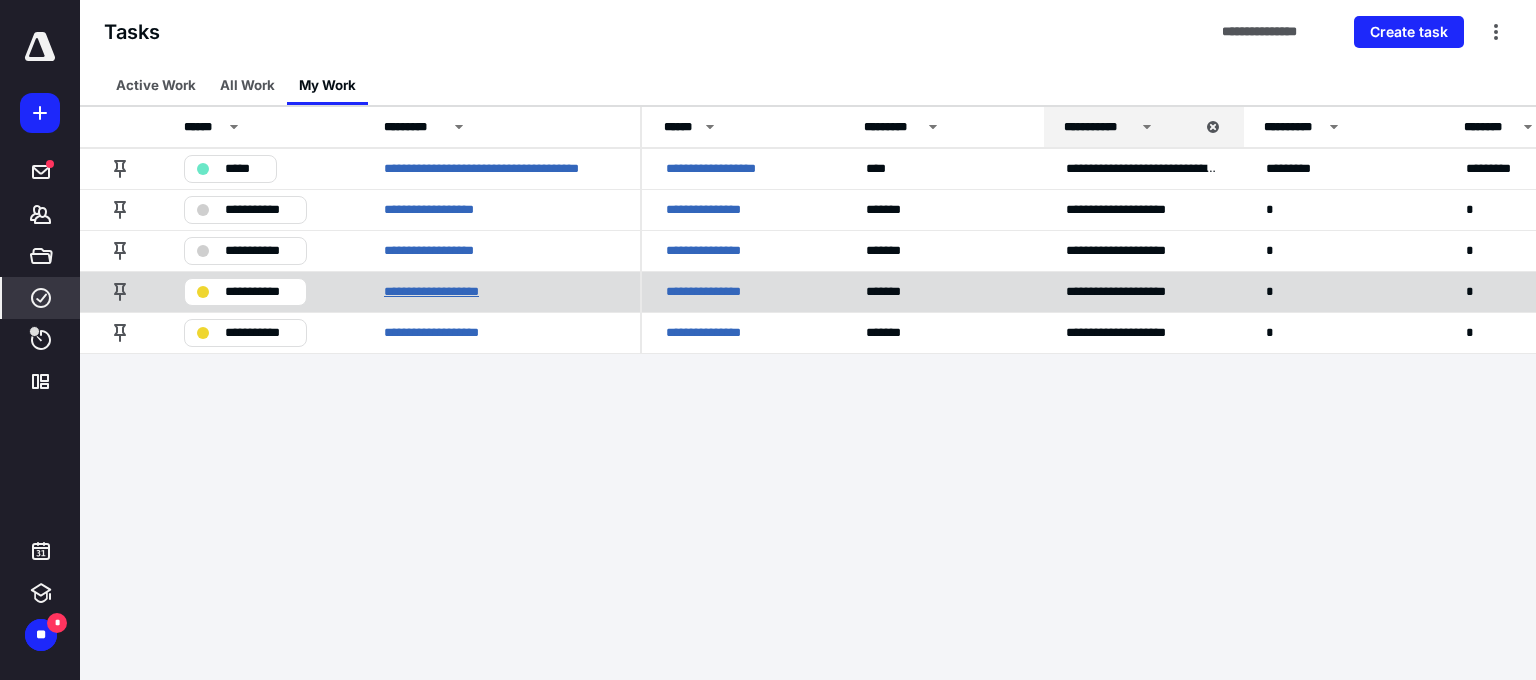 click on "**********" at bounding box center [447, 292] 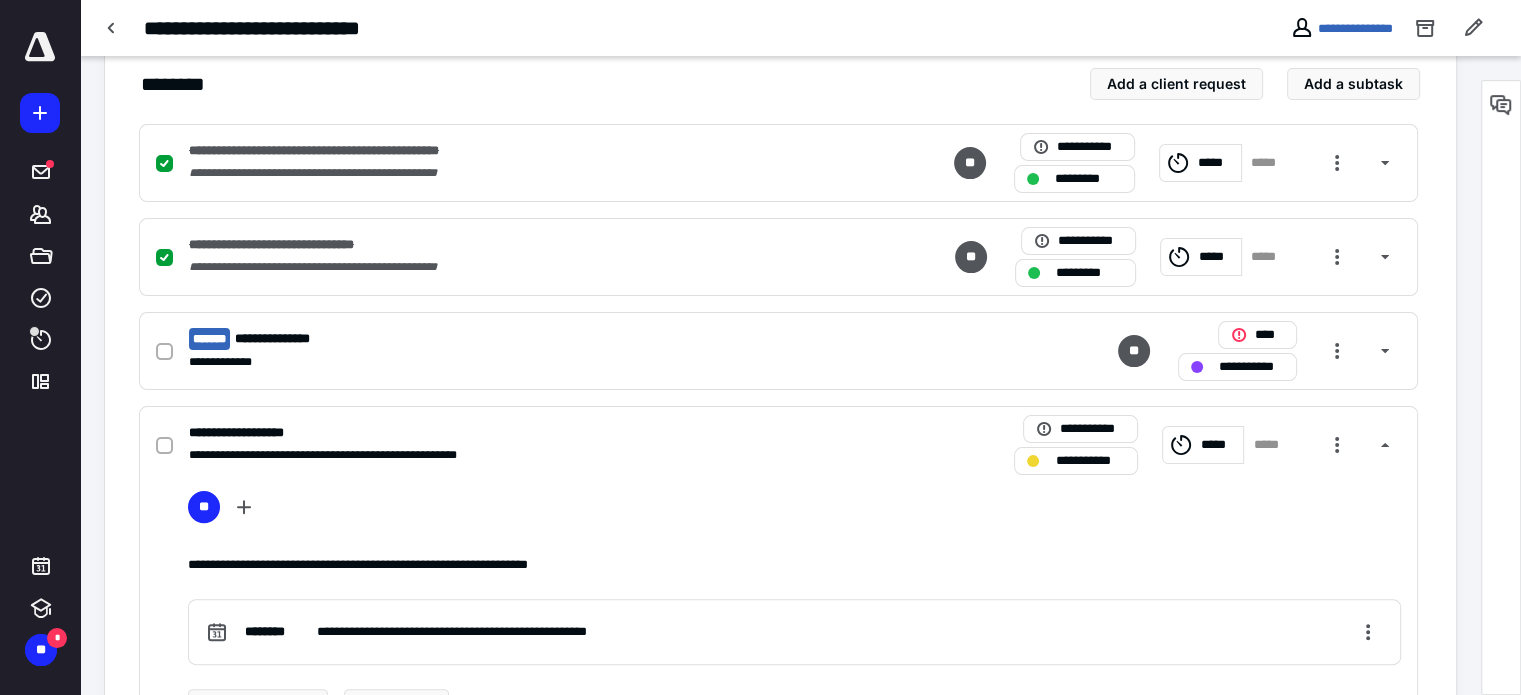 scroll, scrollTop: 456, scrollLeft: 0, axis: vertical 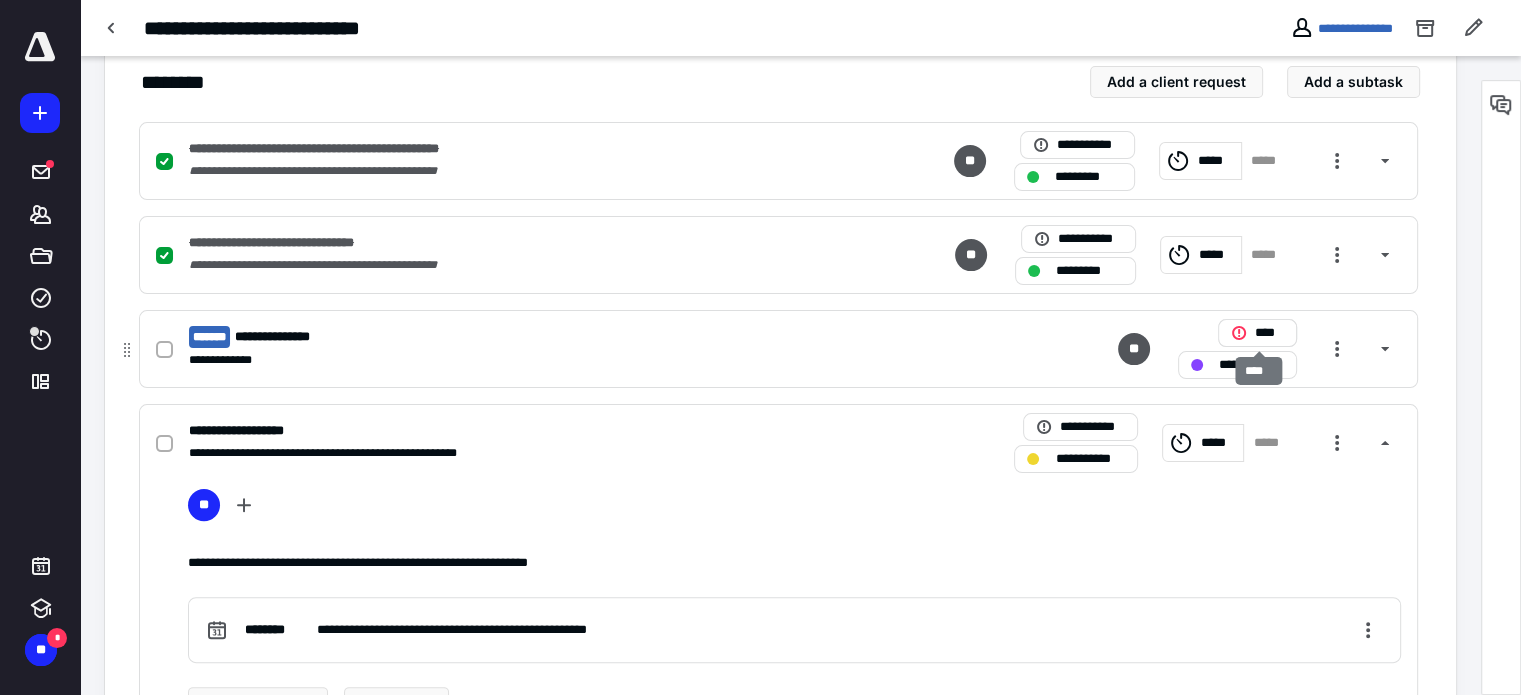 click 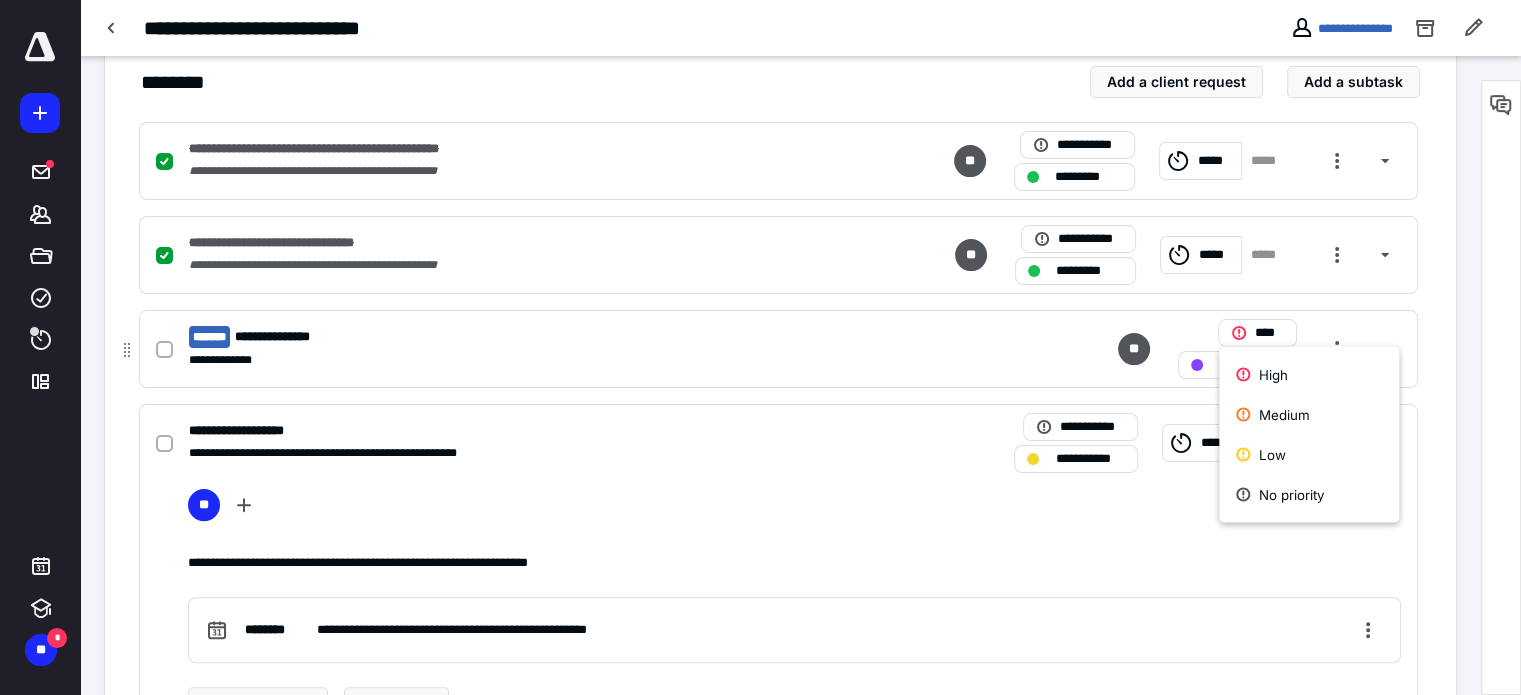 click on "**********" at bounding box center (778, 349) 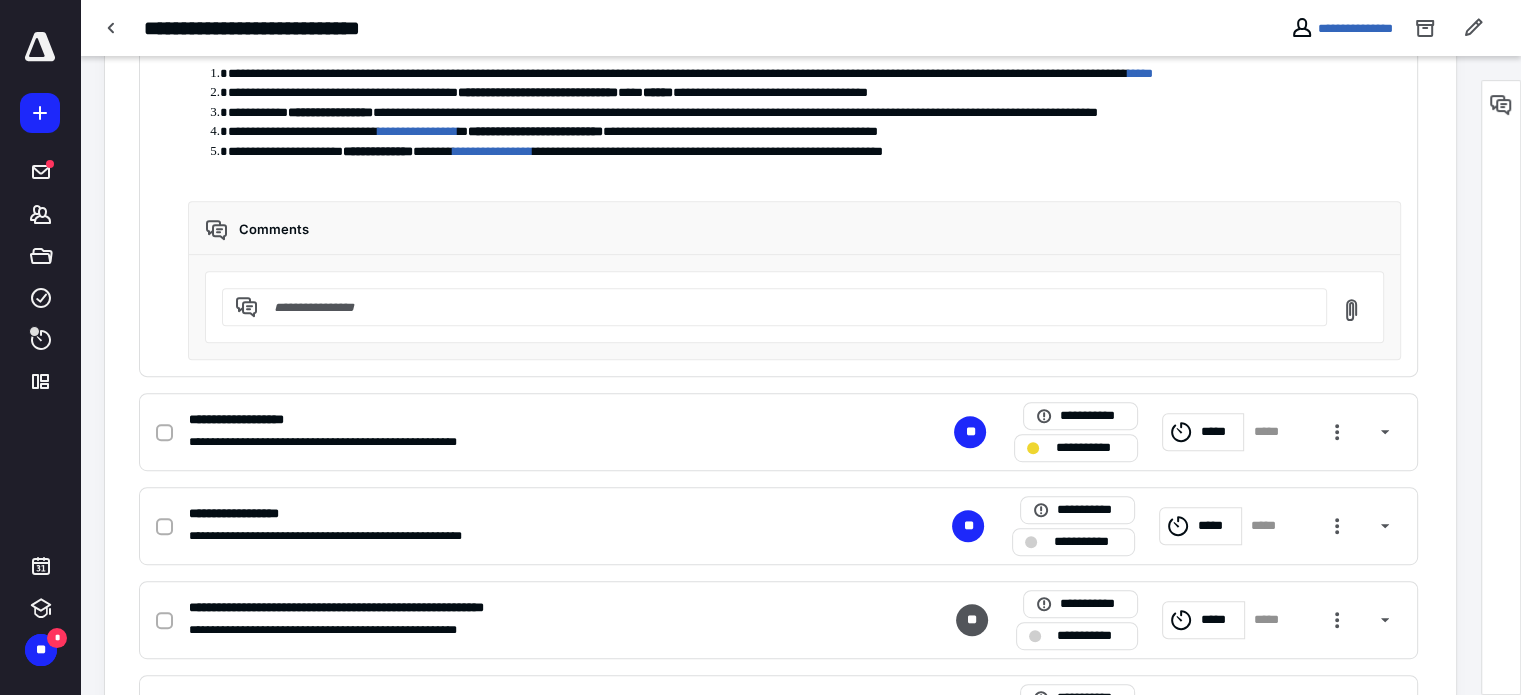 scroll, scrollTop: 887, scrollLeft: 0, axis: vertical 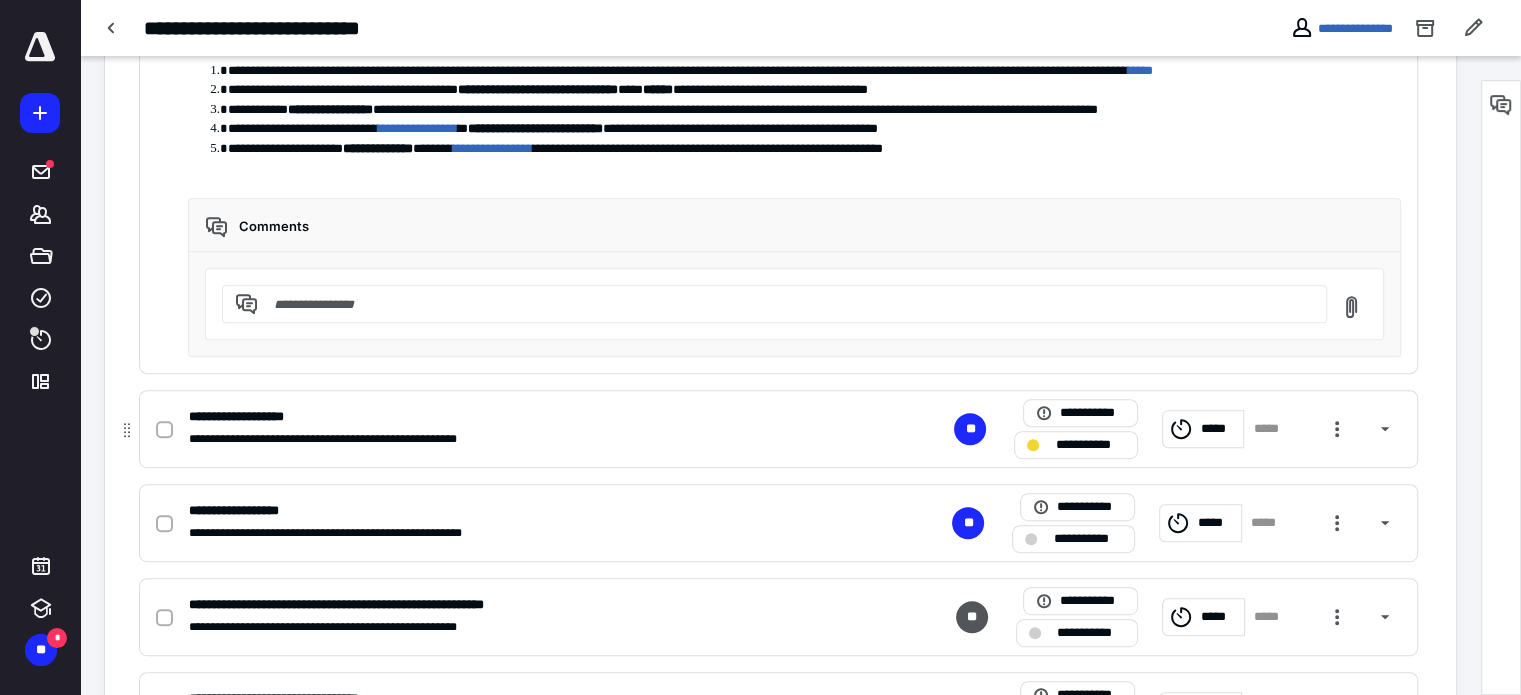 click on "*****" at bounding box center (1203, 429) 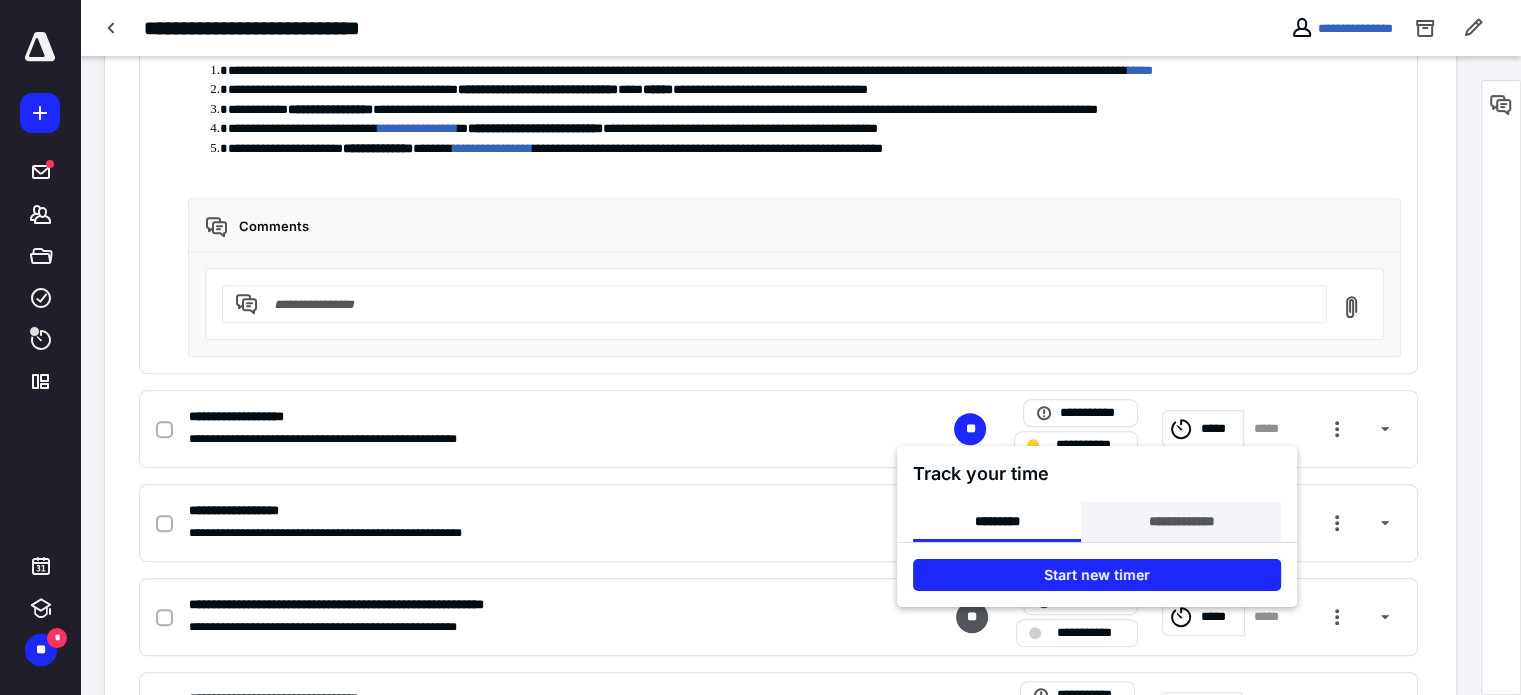 click on "**********" at bounding box center [1180, 522] 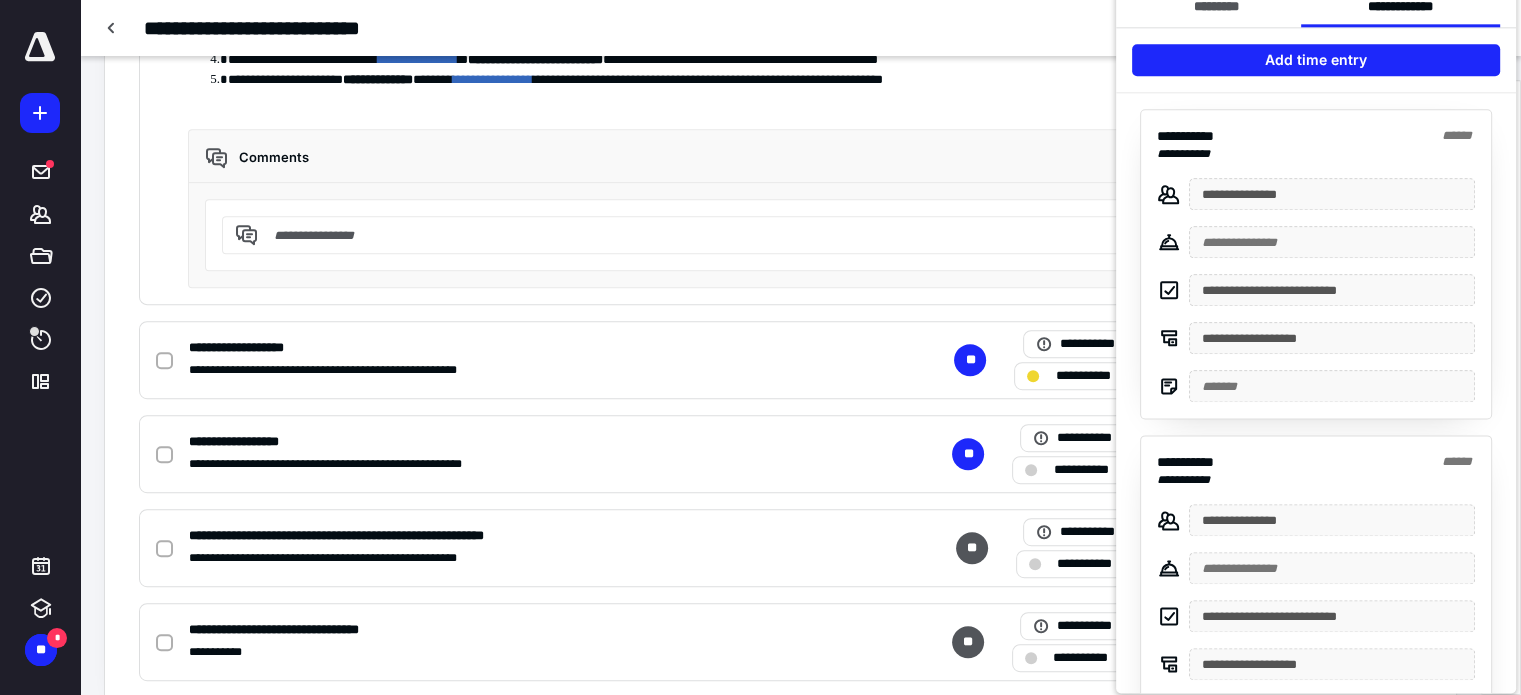 scroll, scrollTop: 959, scrollLeft: 0, axis: vertical 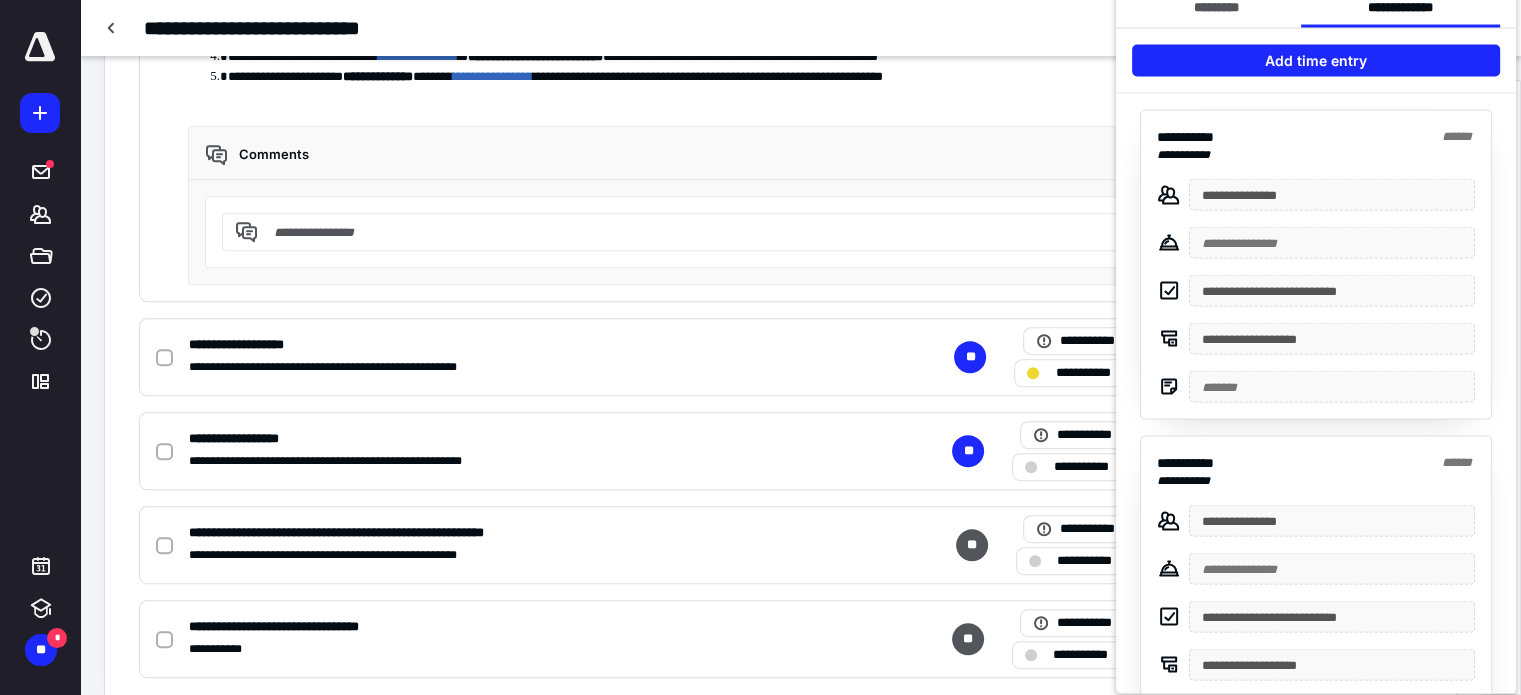 click at bounding box center (760, 347) 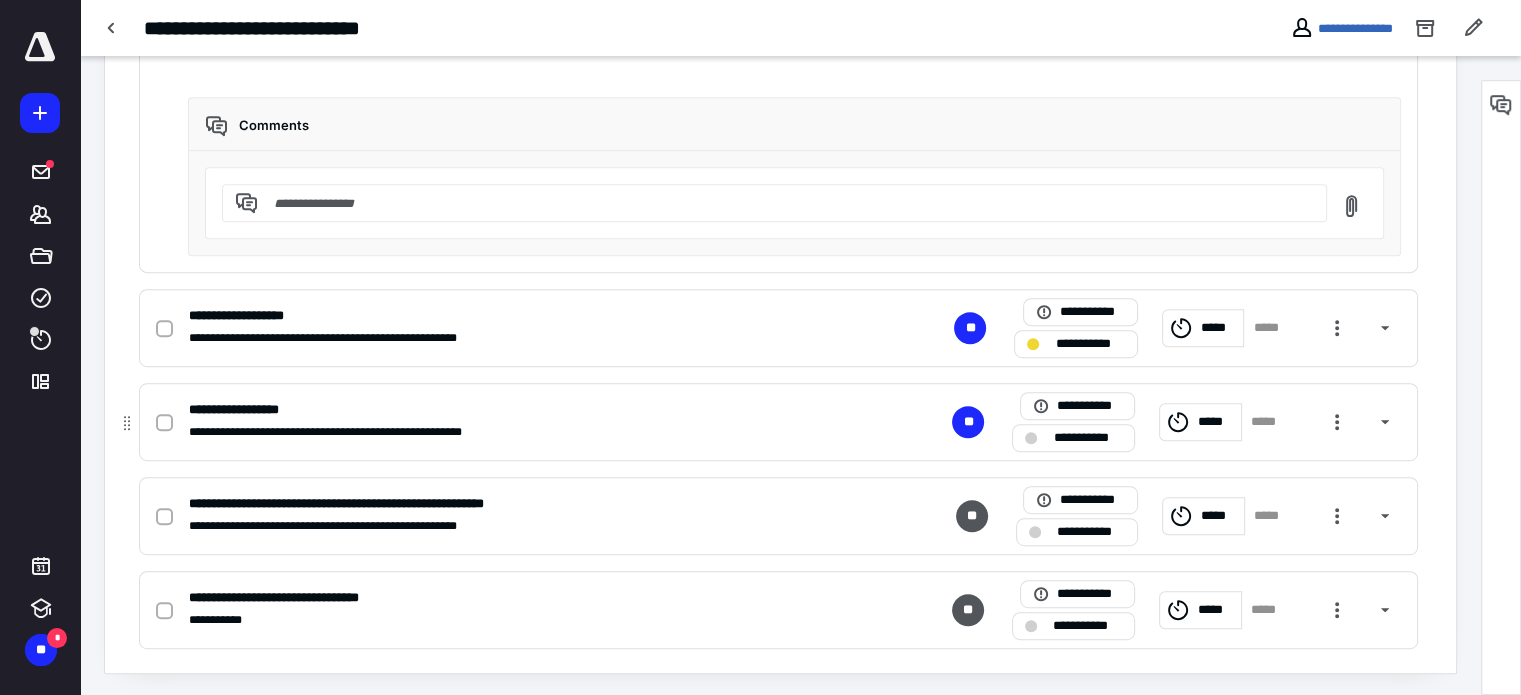 scroll, scrollTop: 988, scrollLeft: 0, axis: vertical 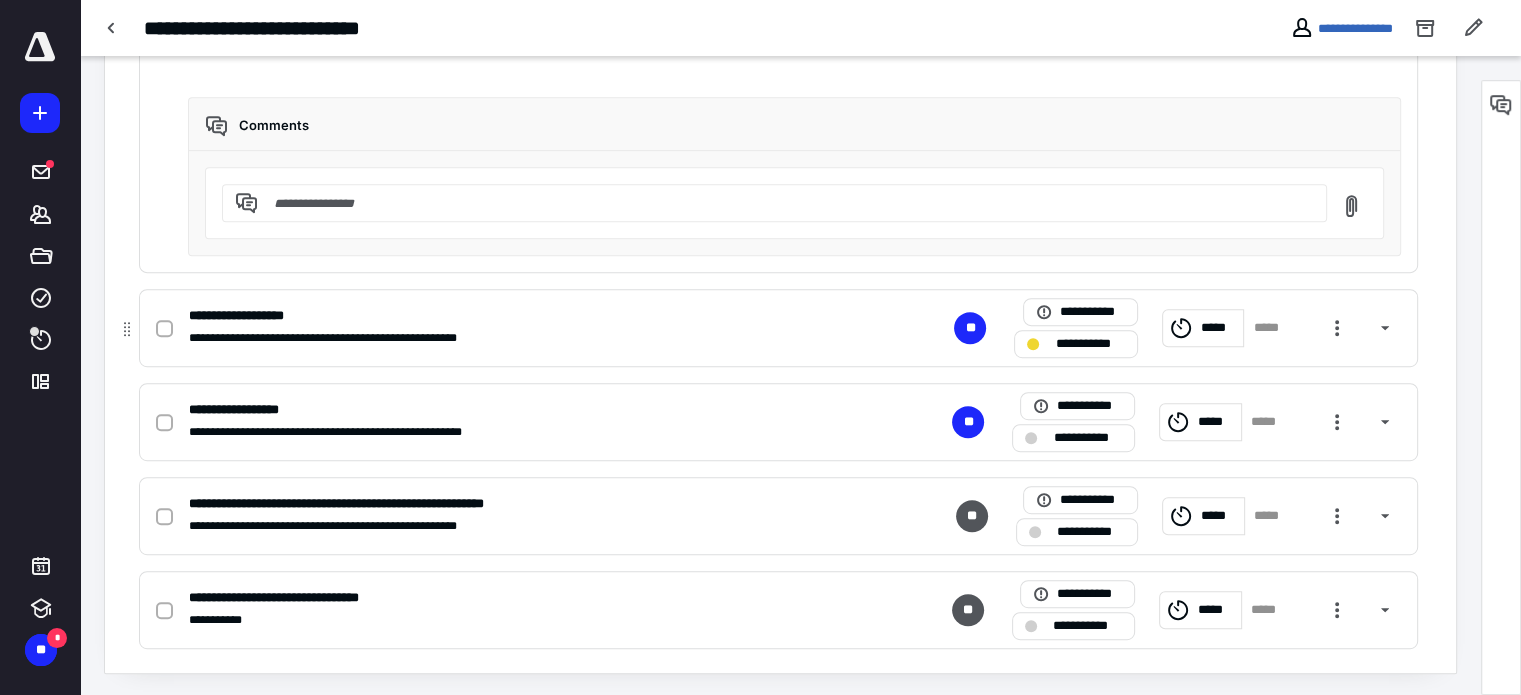 click on "*****" at bounding box center (1219, 328) 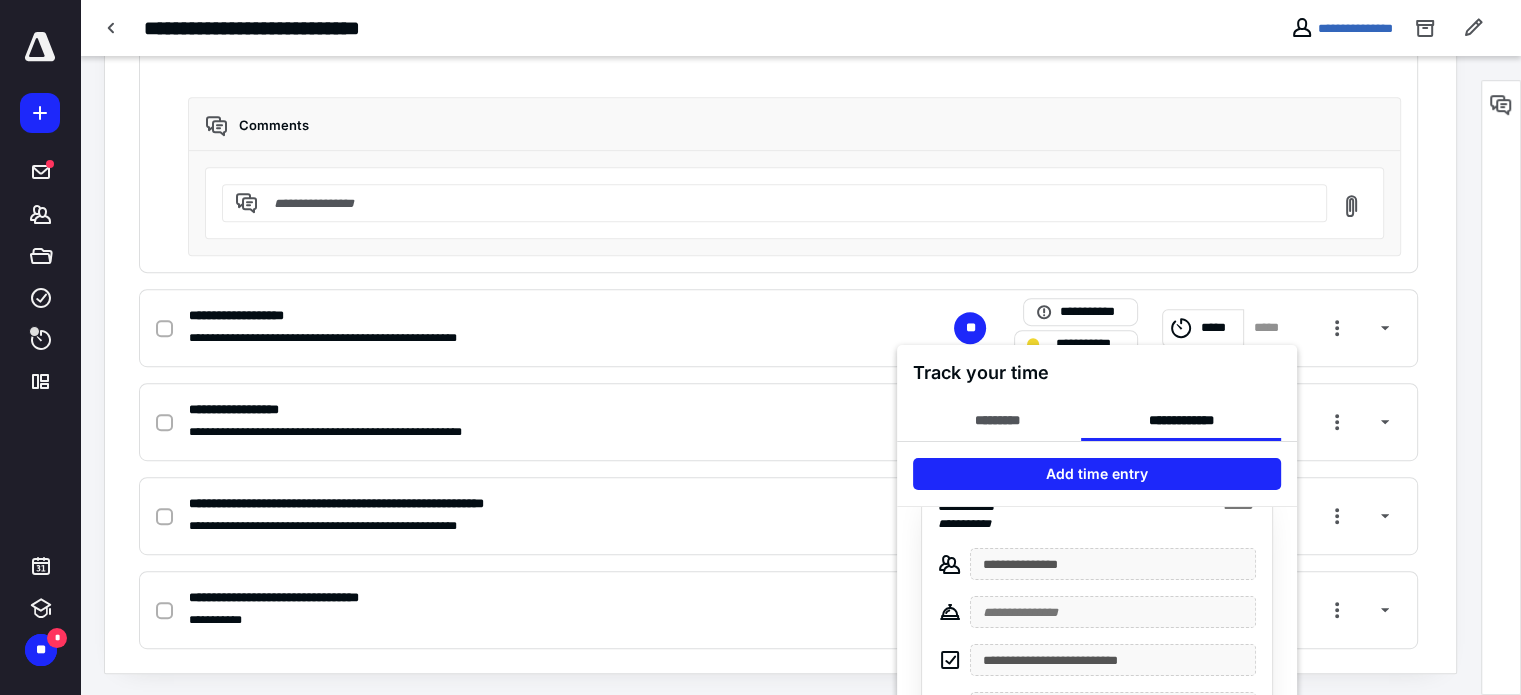scroll, scrollTop: 0, scrollLeft: 0, axis: both 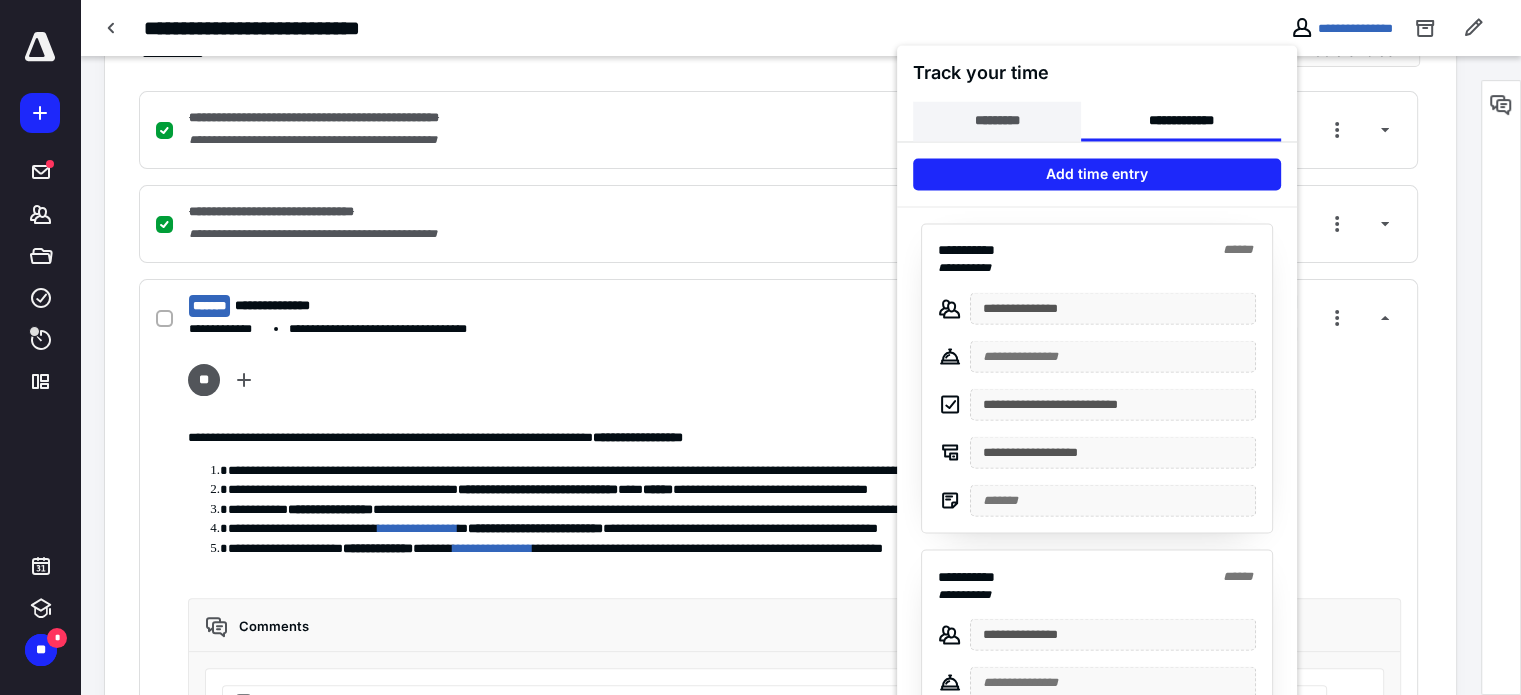 click on "*********" at bounding box center [997, 121] 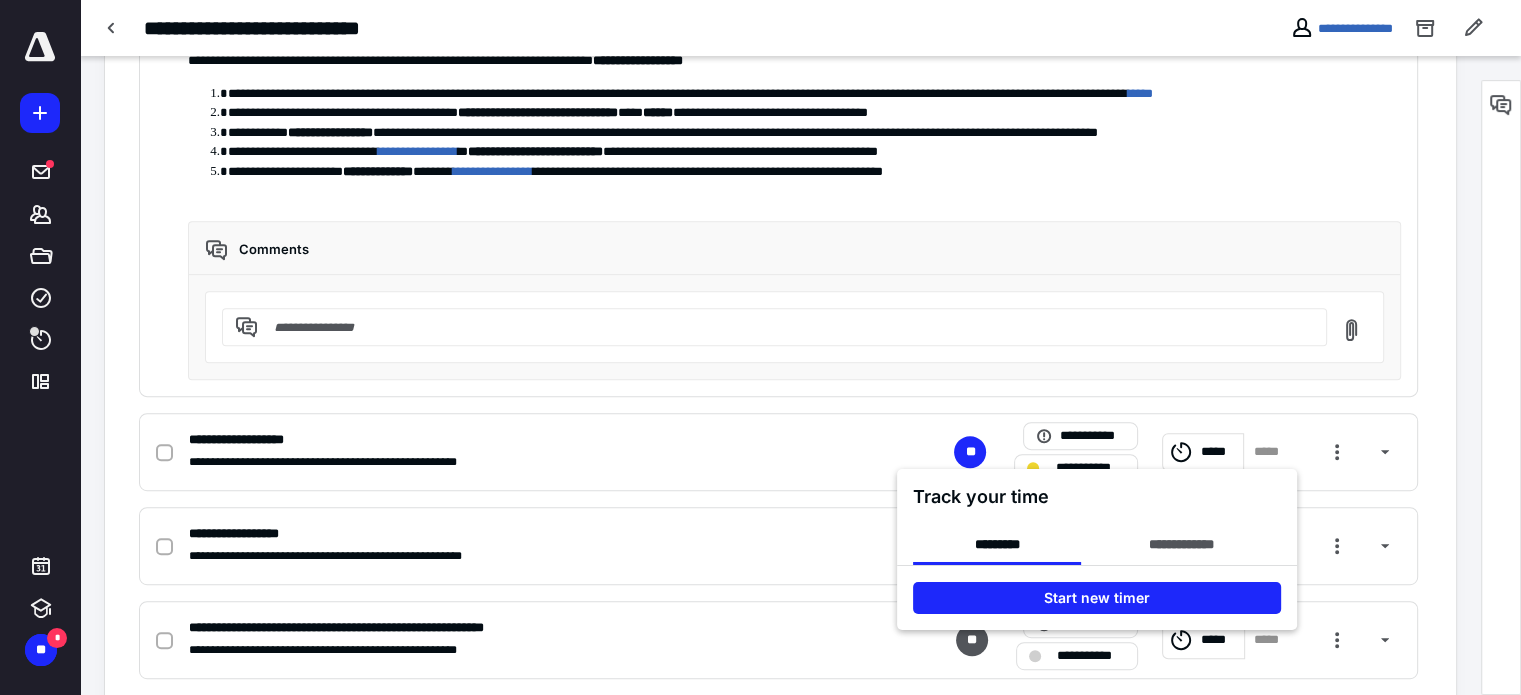 scroll, scrollTop: 865, scrollLeft: 0, axis: vertical 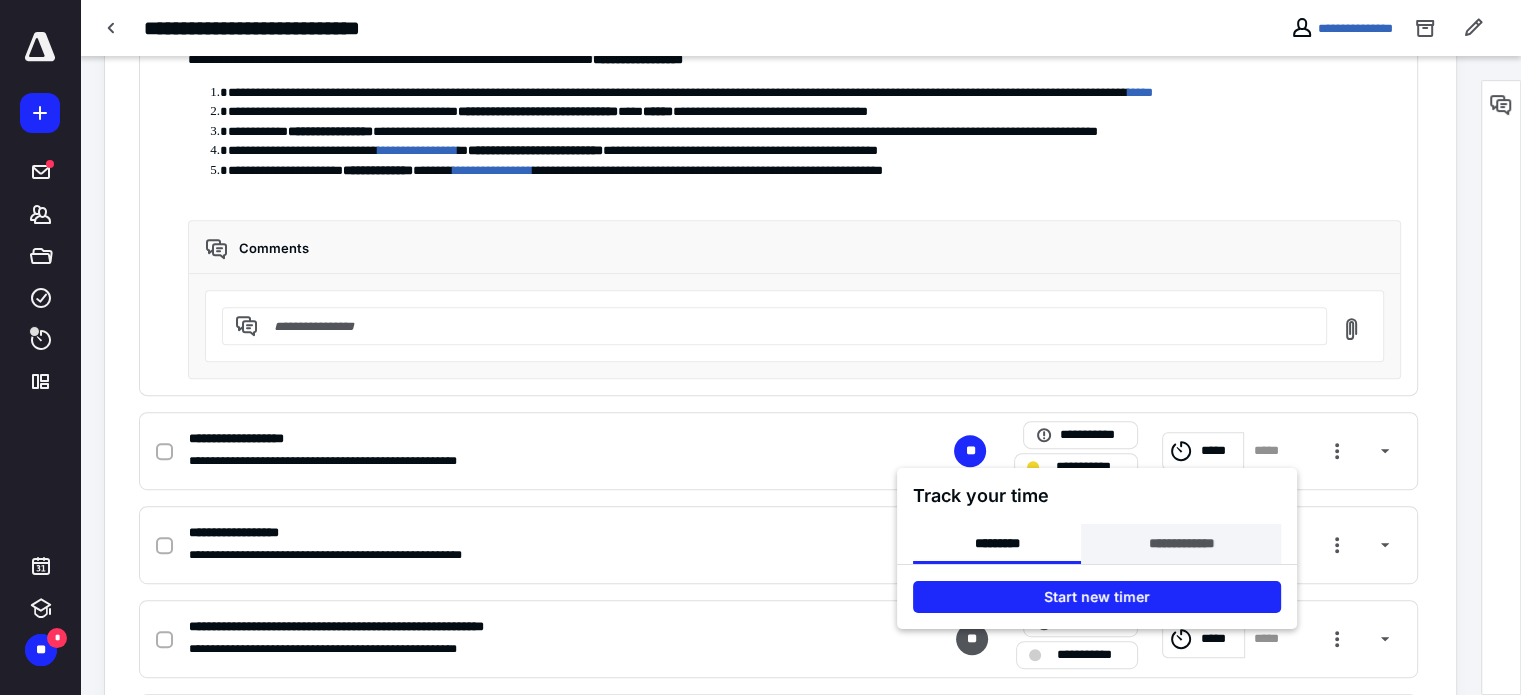 click on "**********" at bounding box center (1180, 544) 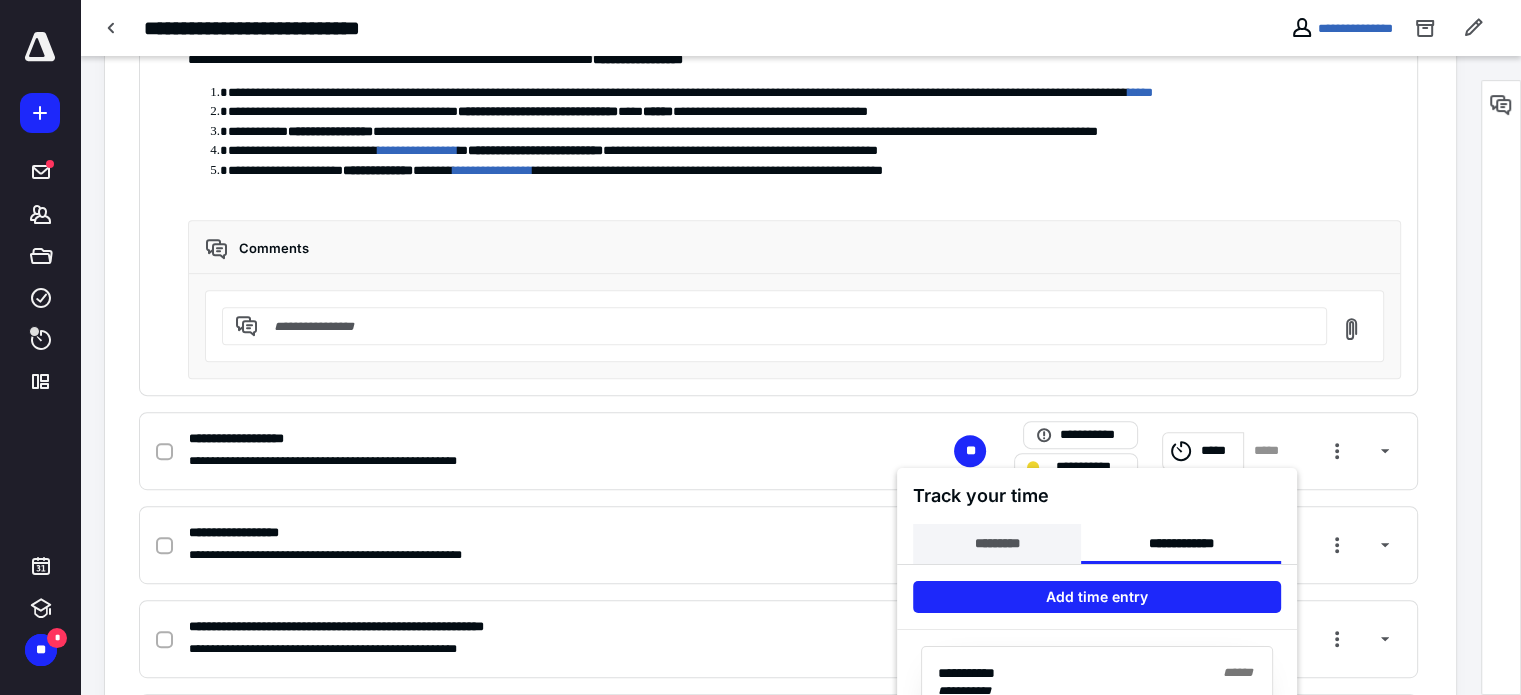 scroll, scrollTop: 988, scrollLeft: 0, axis: vertical 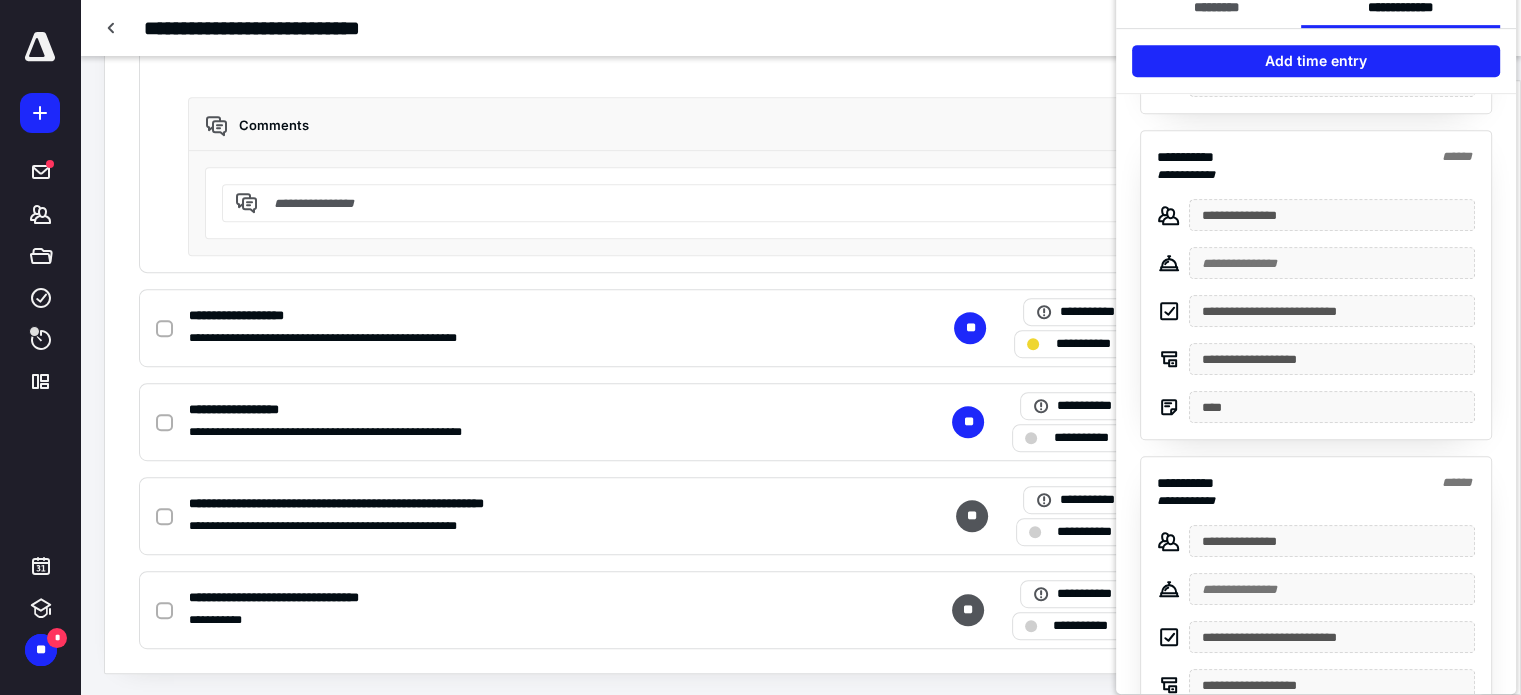 click at bounding box center [760, 347] 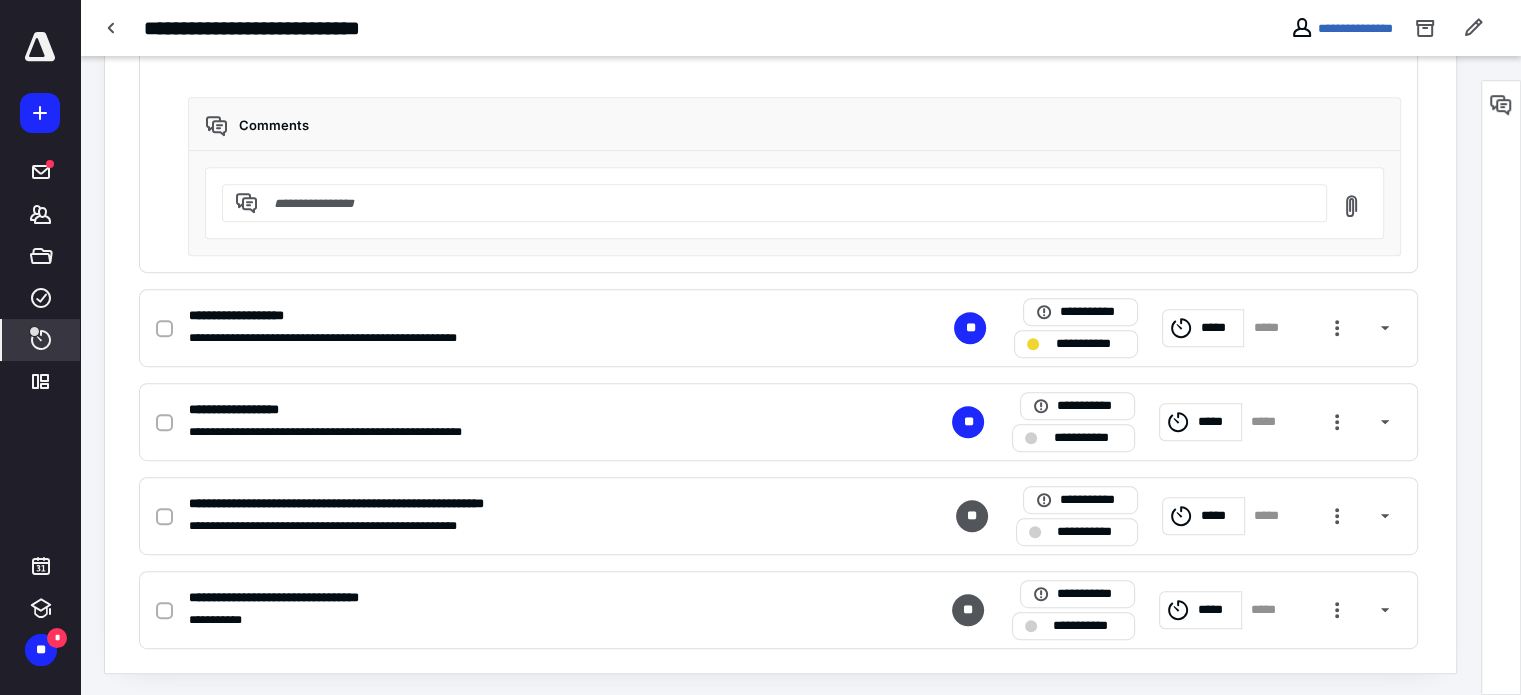 click on "****" at bounding box center [41, 340] 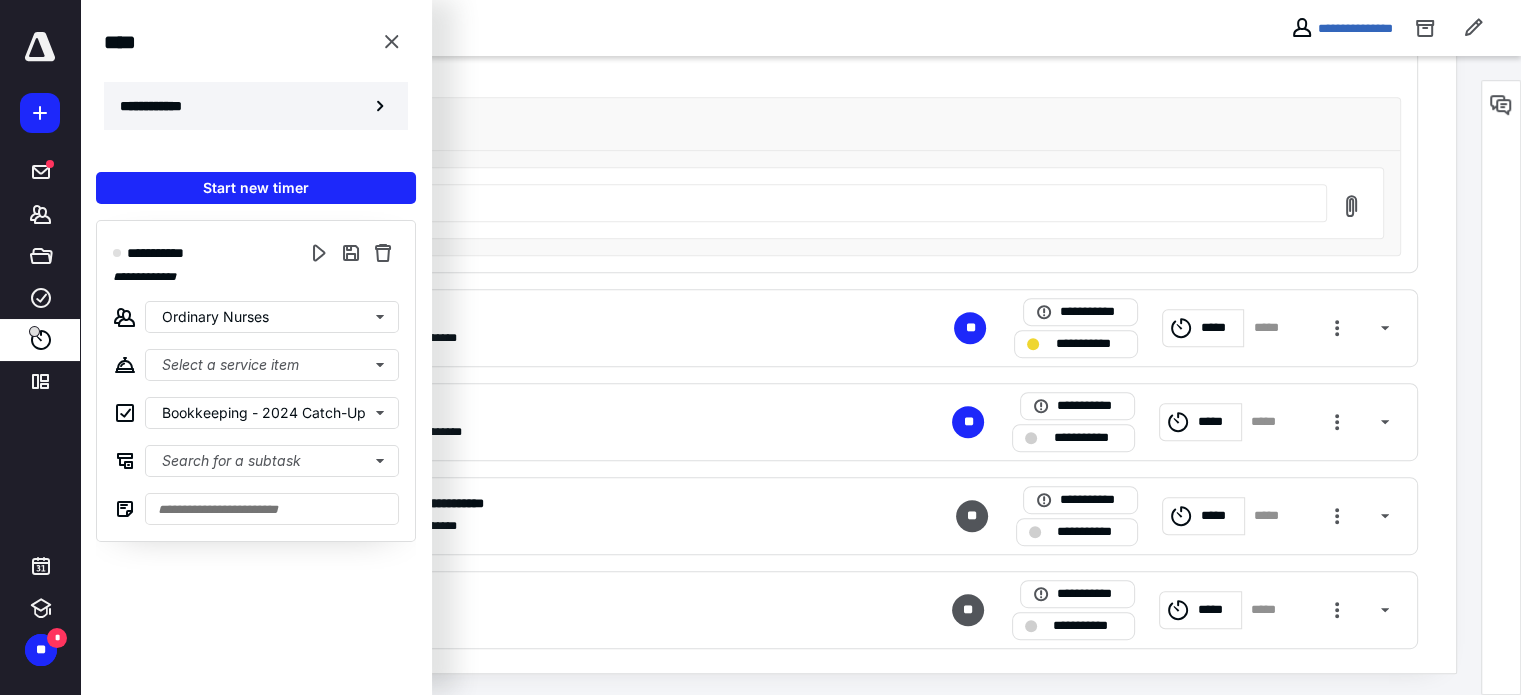 click on "**********" at bounding box center [256, 106] 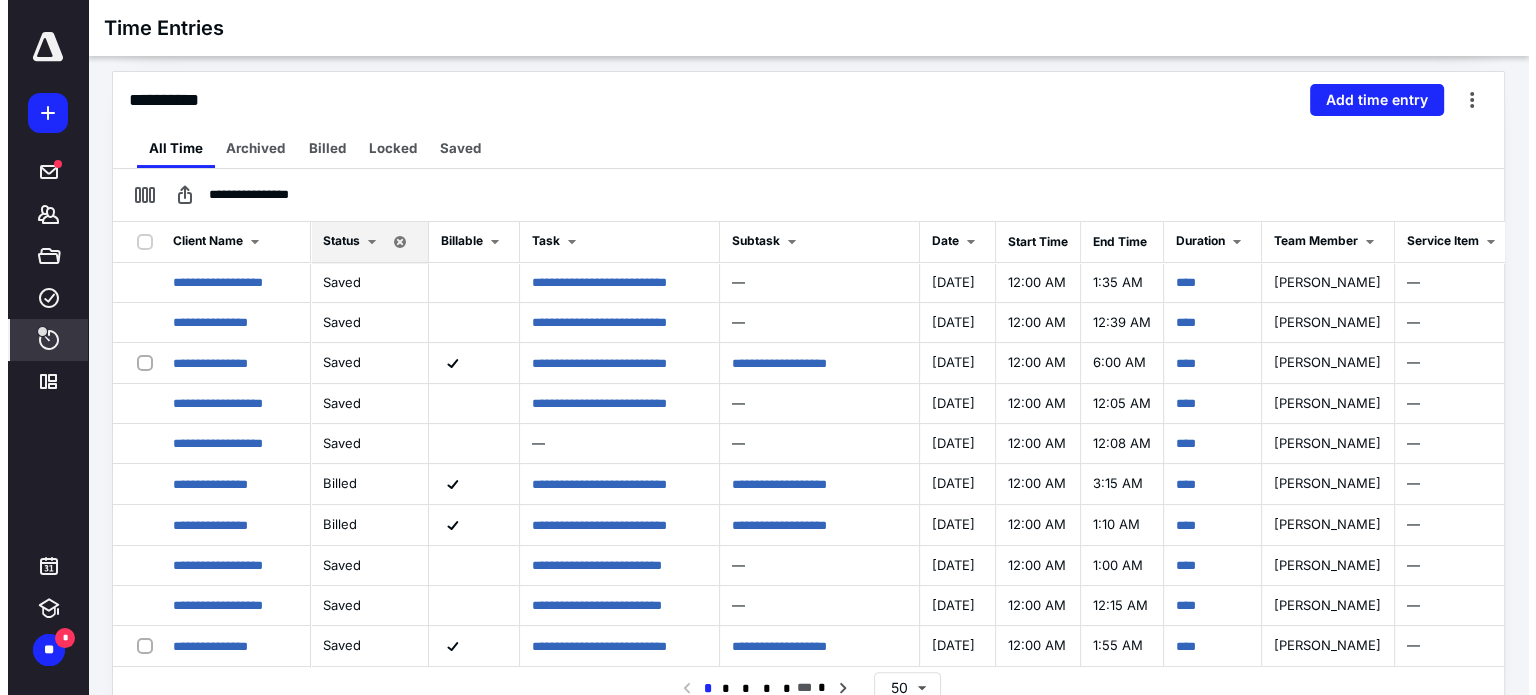 scroll, scrollTop: 297, scrollLeft: 0, axis: vertical 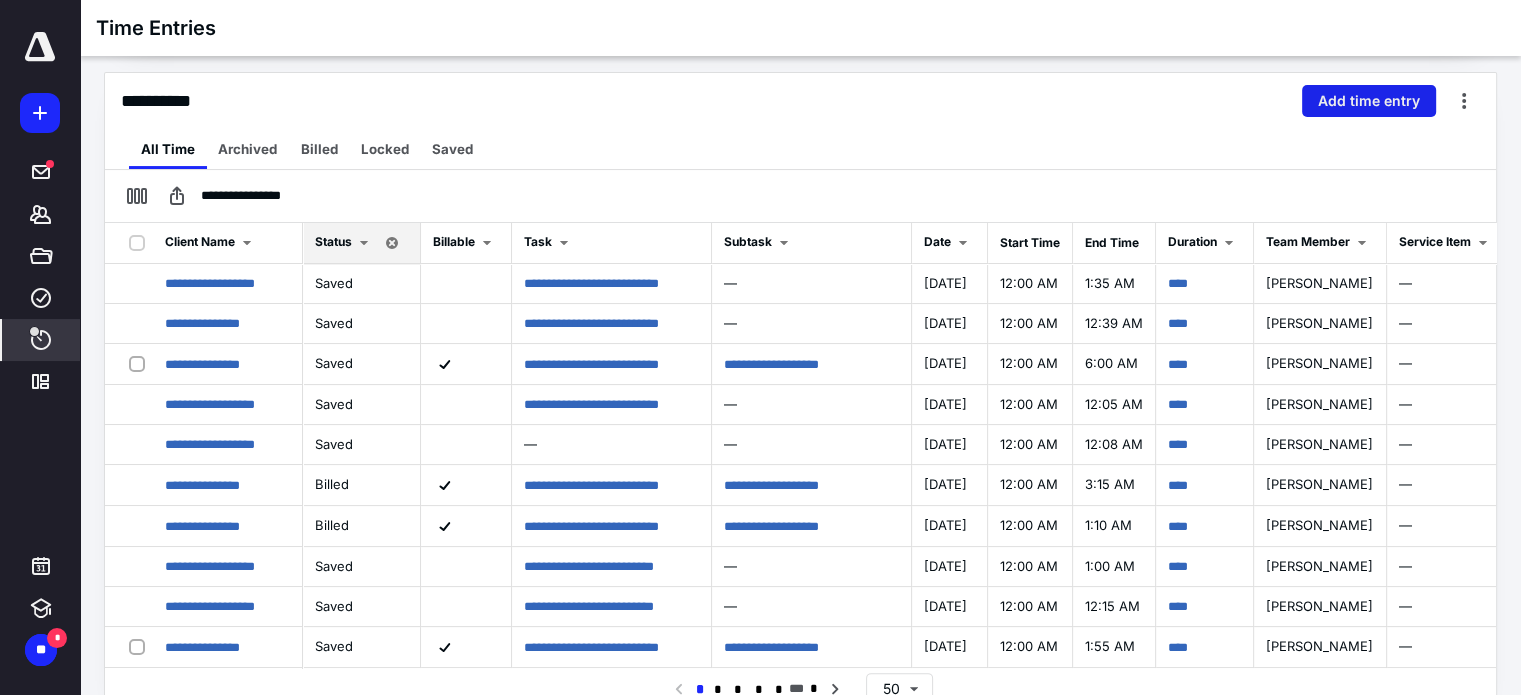 click on "Add time entry" at bounding box center (1369, 101) 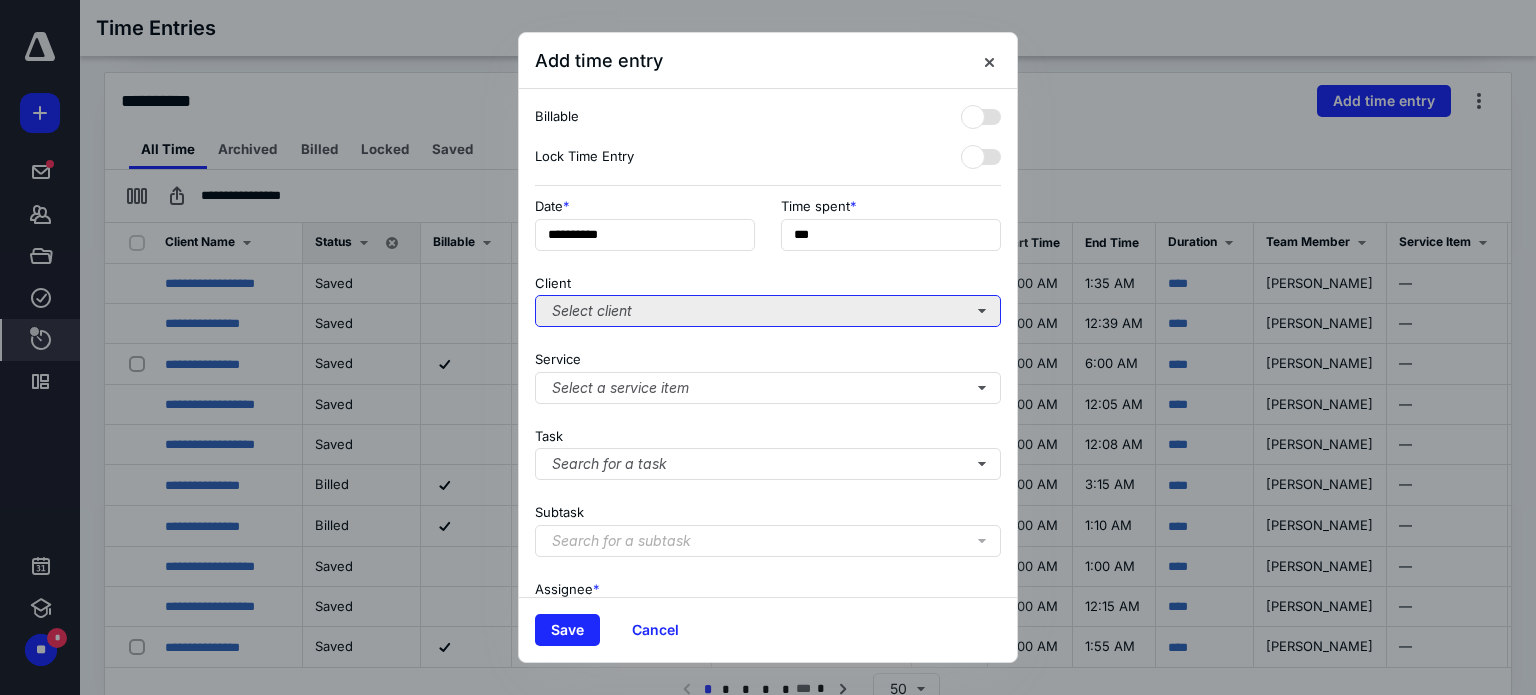 click on "Select client" at bounding box center [768, 311] 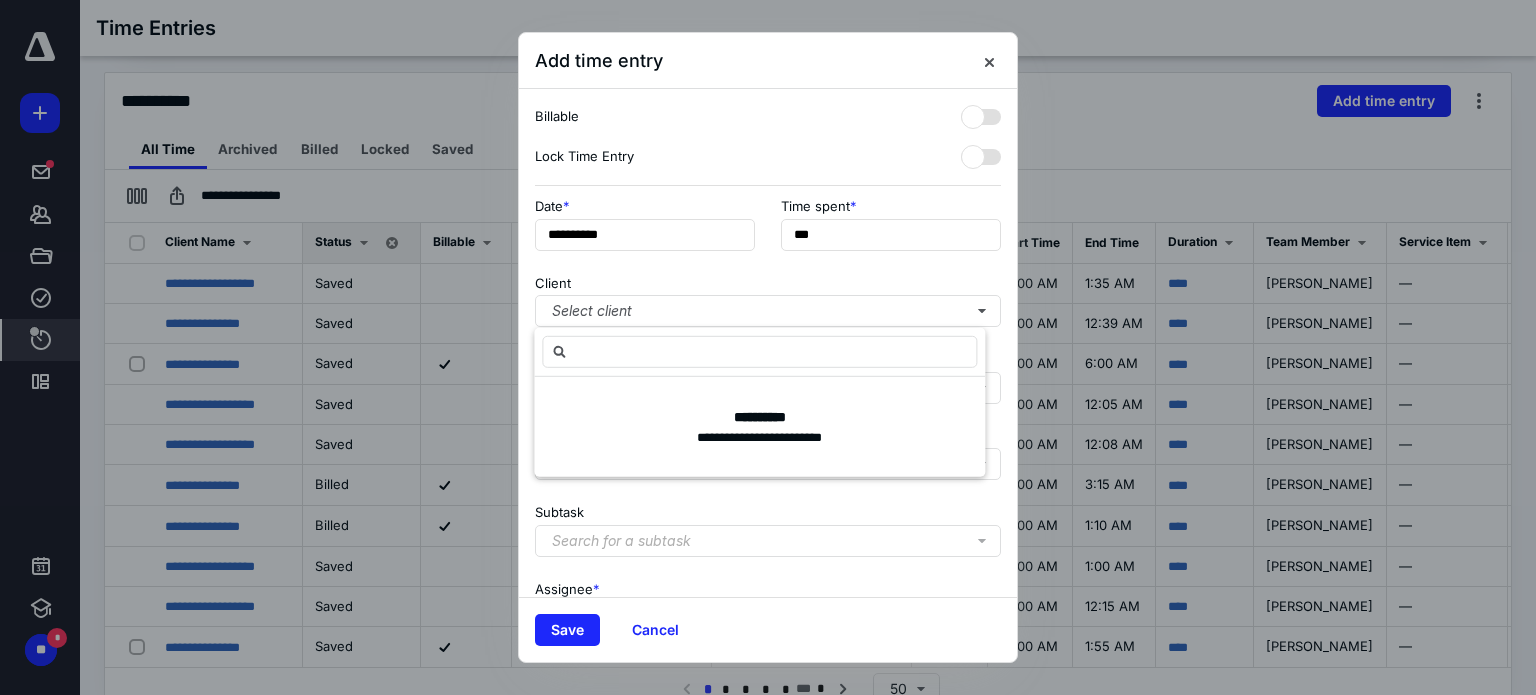 click on "Client Select client" at bounding box center [768, 297] 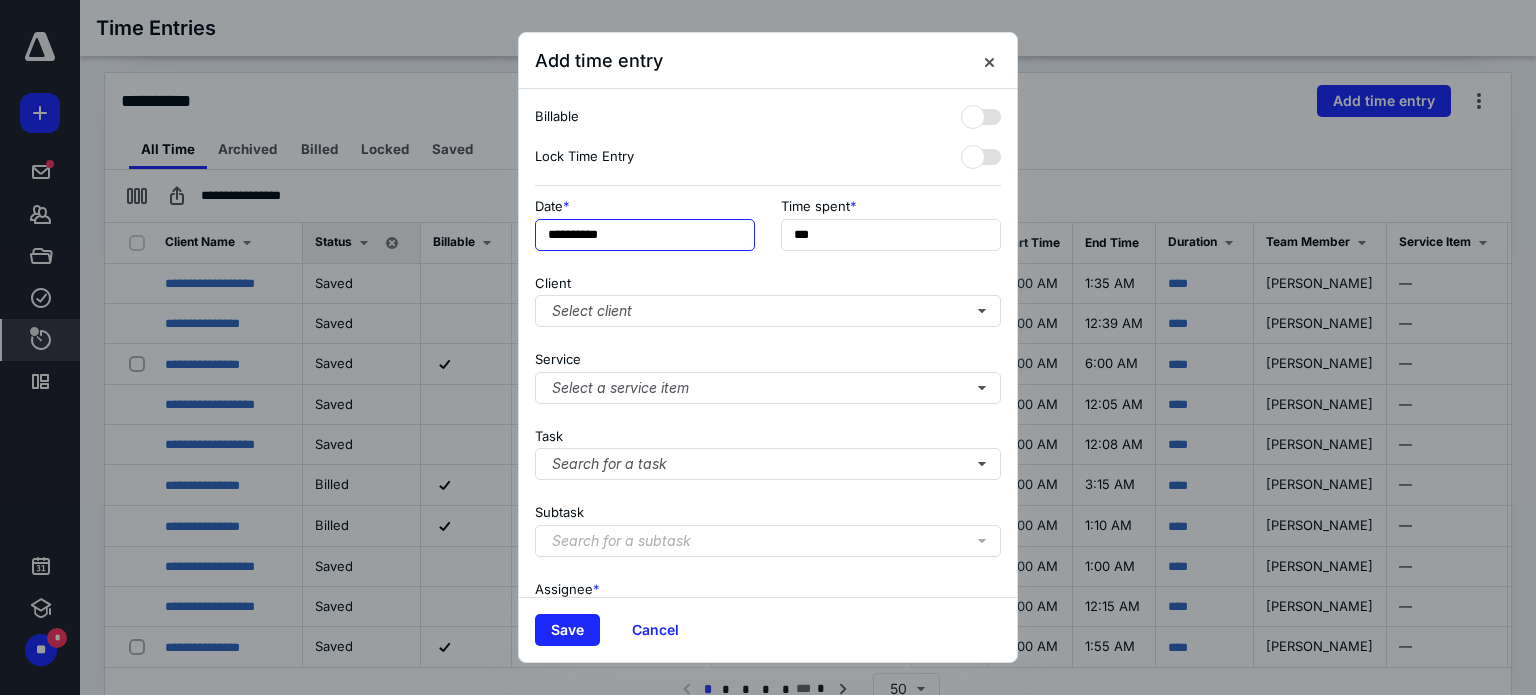 click on "**********" at bounding box center (645, 235) 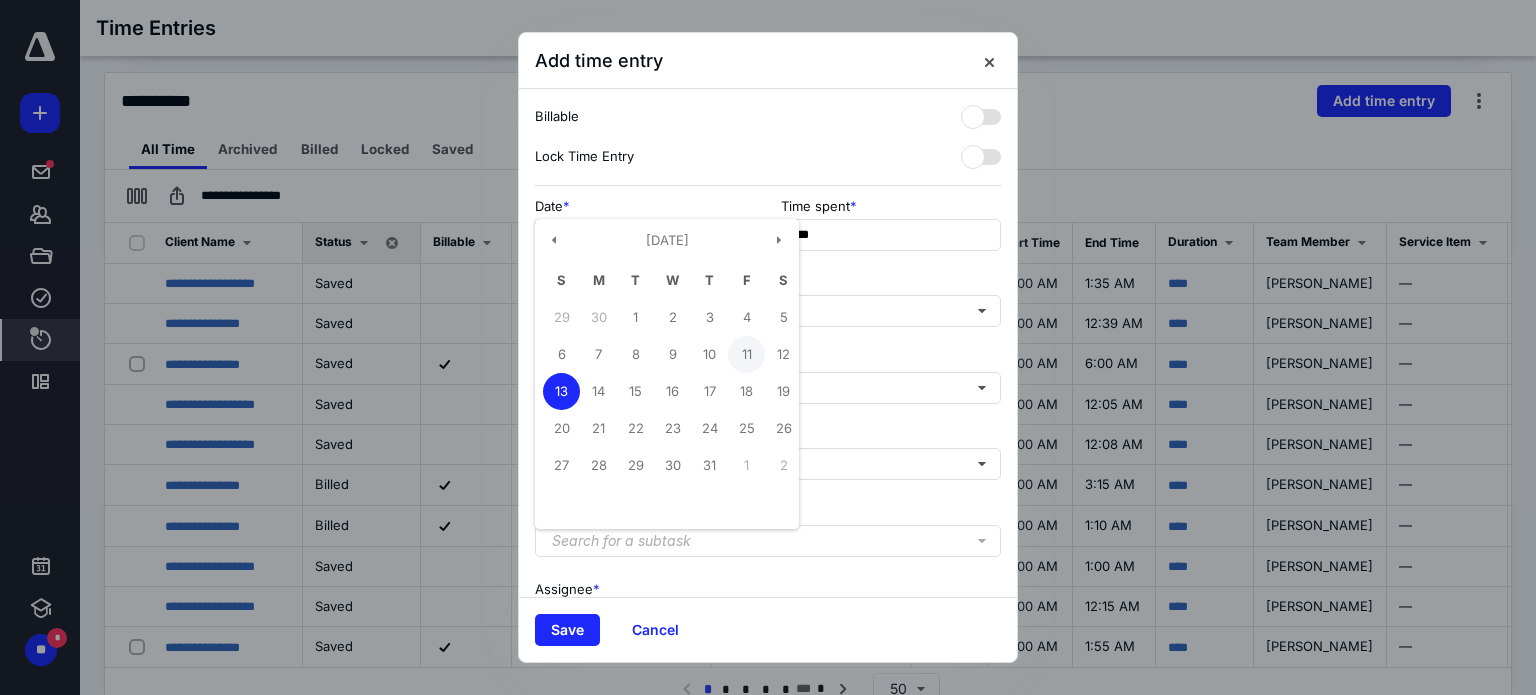 click on "11" at bounding box center [746, 354] 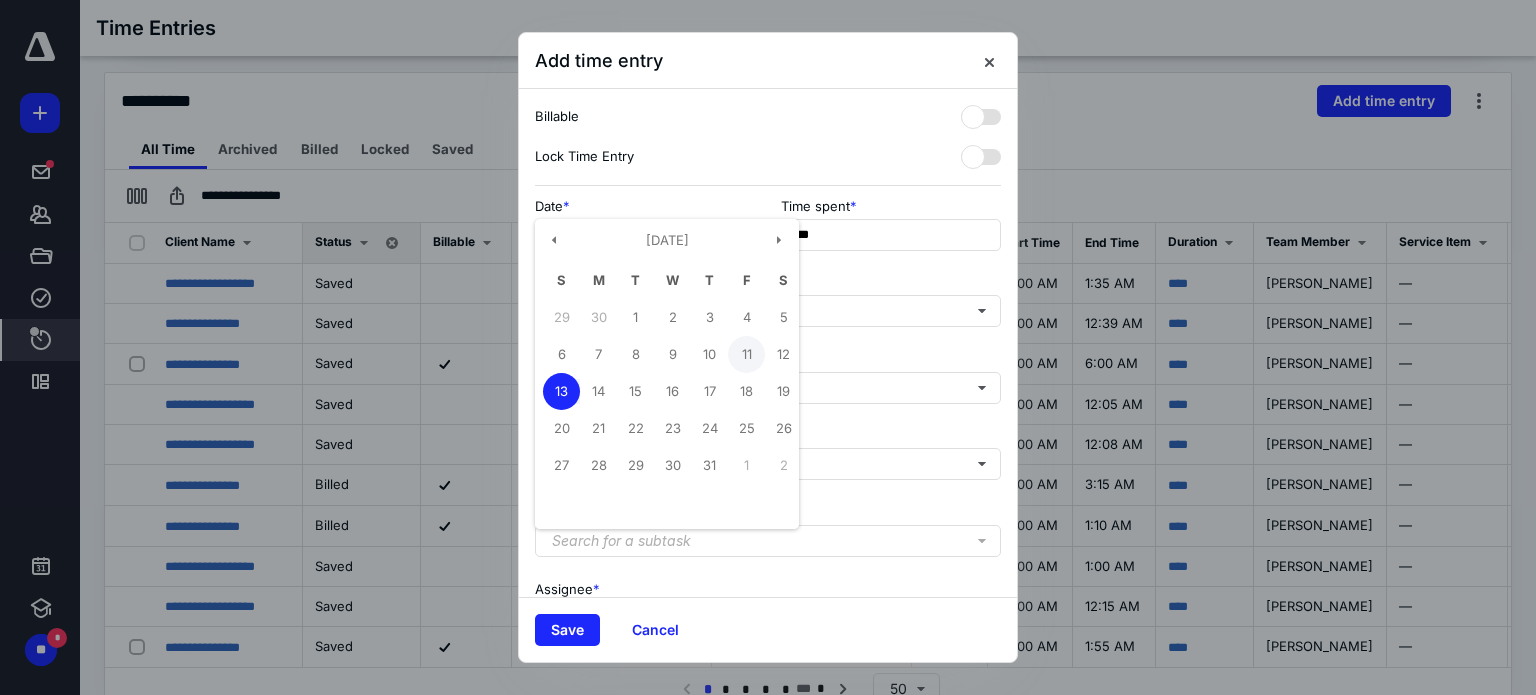 type on "**********" 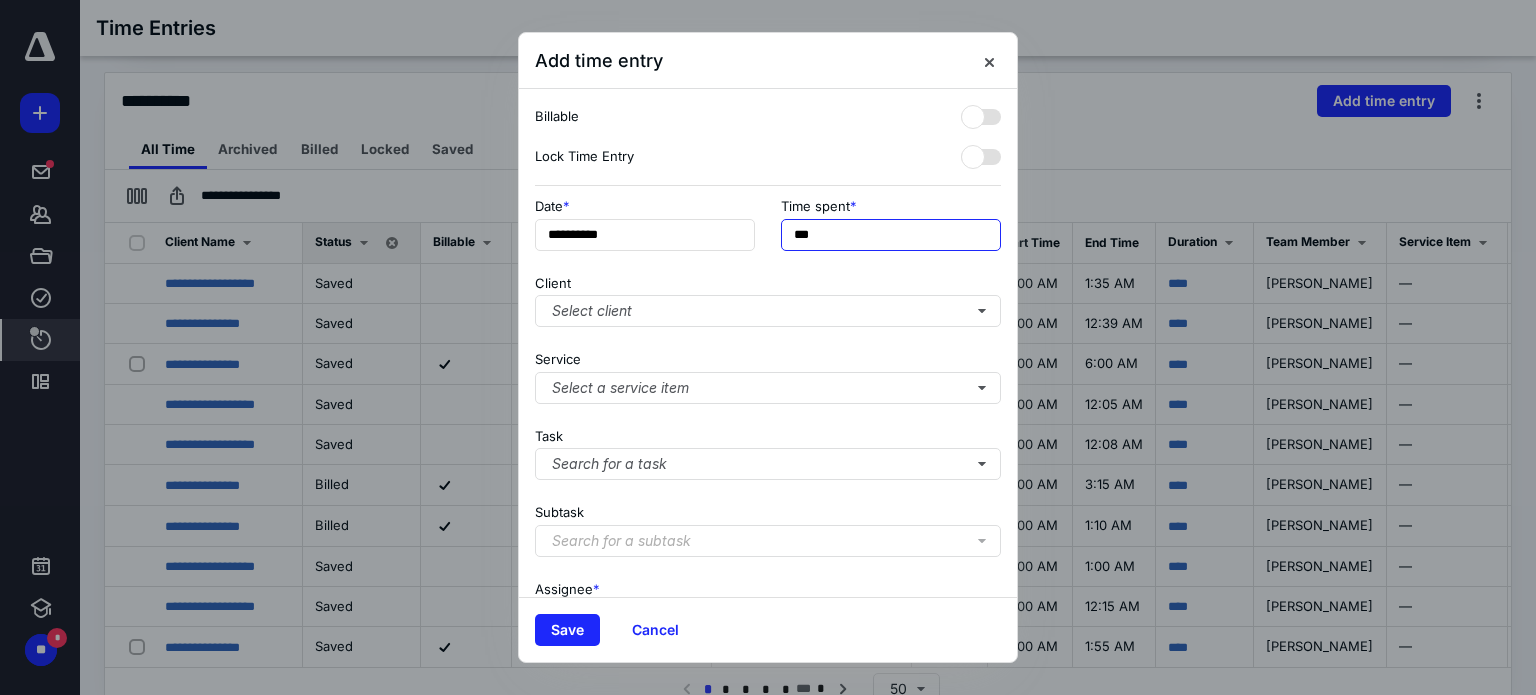 click on "***" at bounding box center (891, 235) 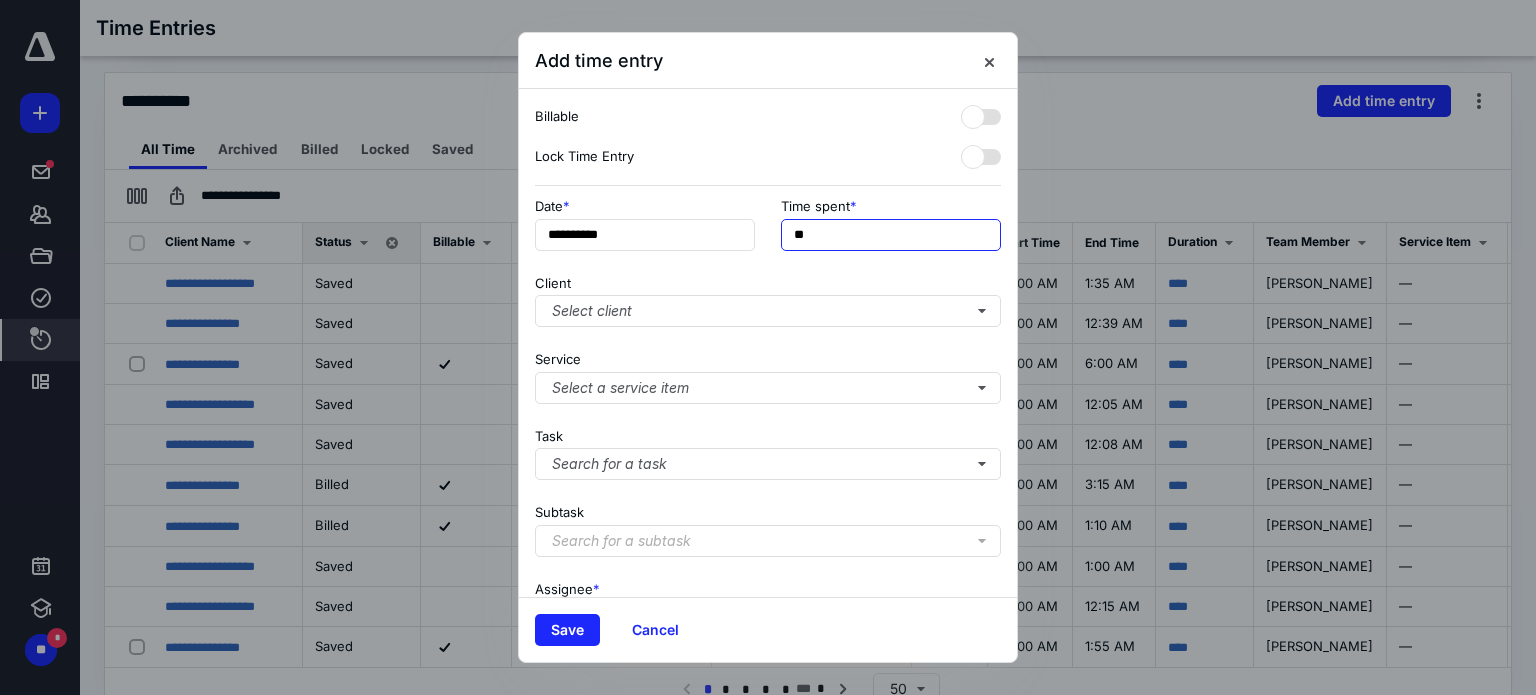 type on "*" 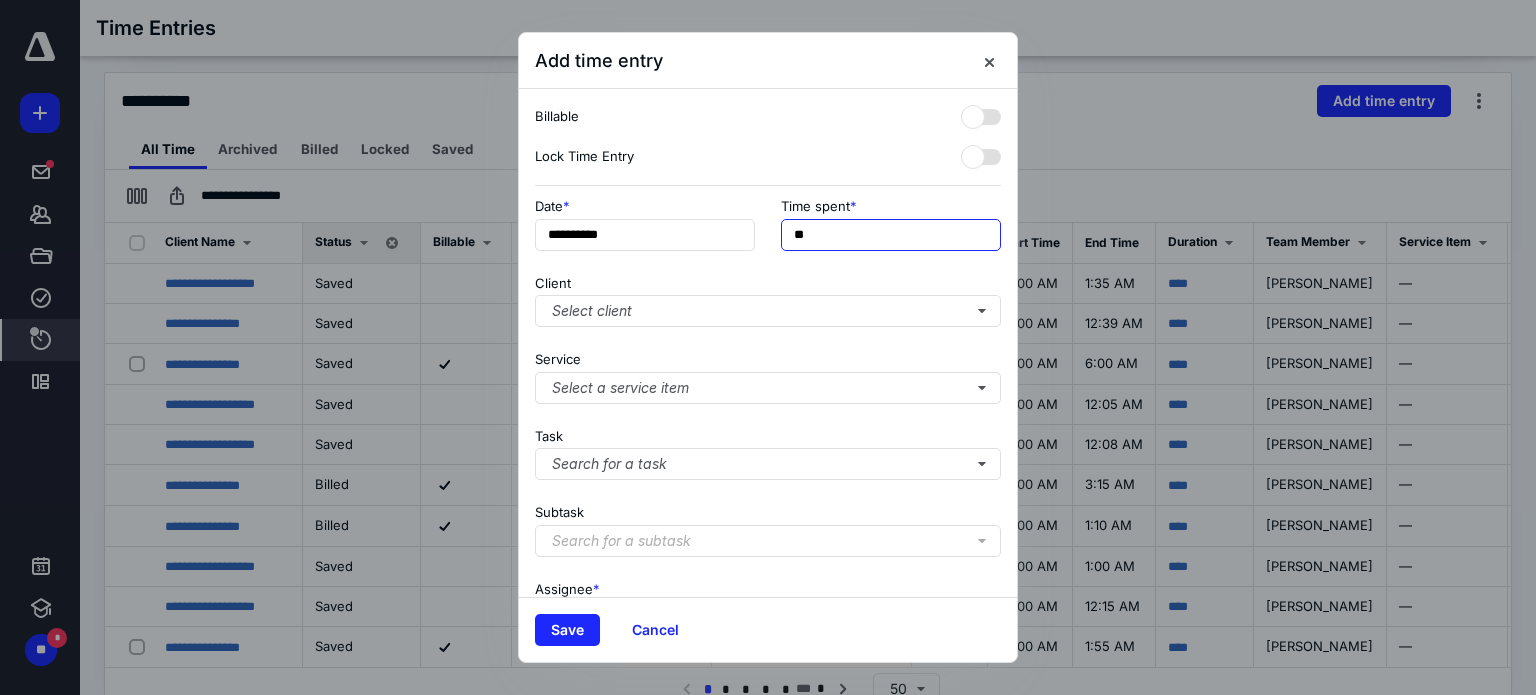 type on "**" 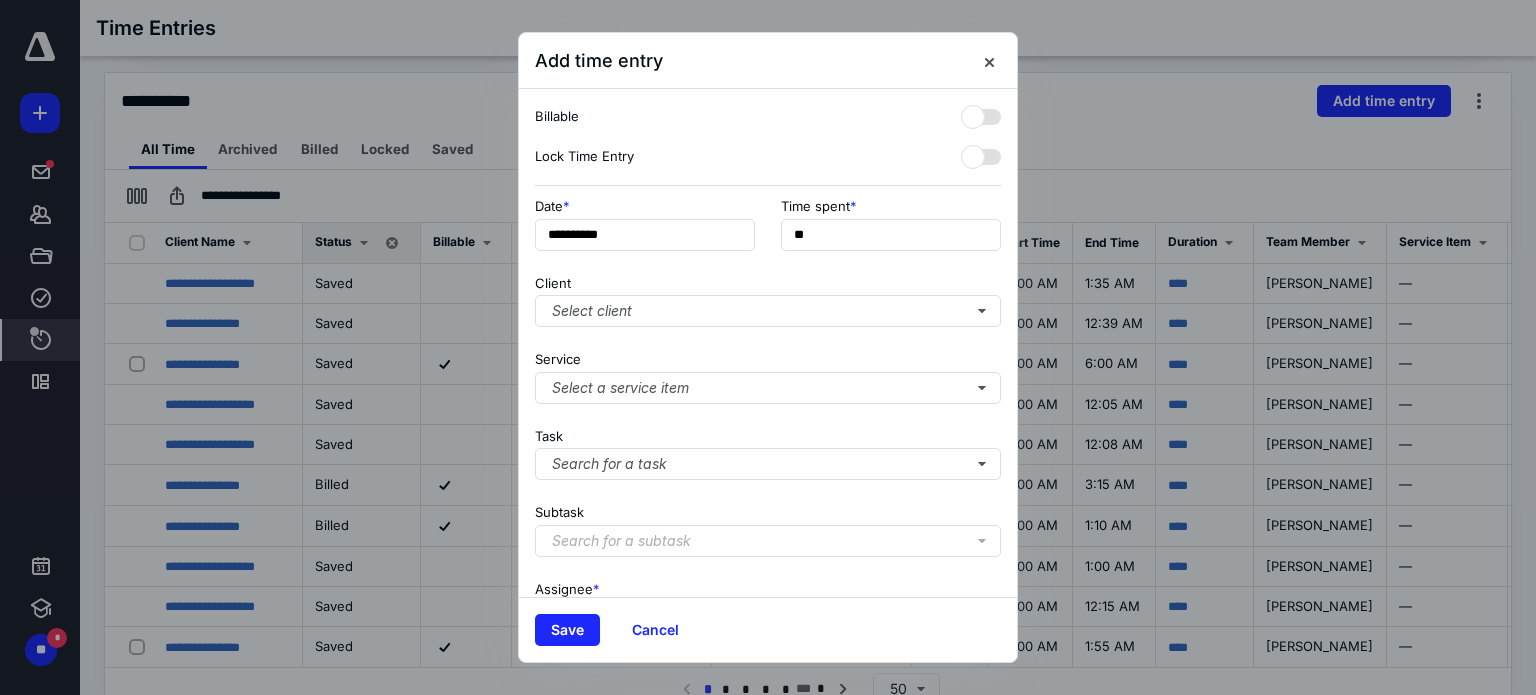 click on "**********" at bounding box center (768, 230) 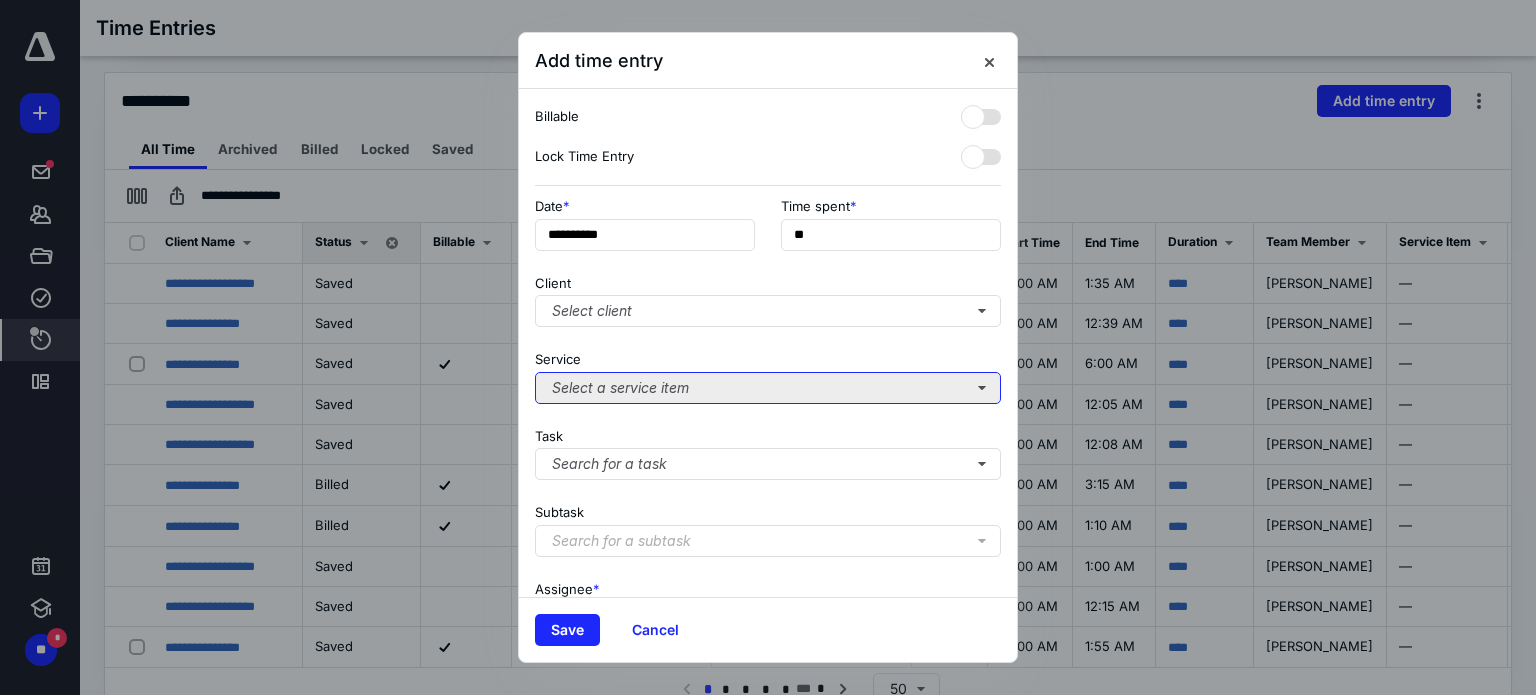 click on "Select a service item" at bounding box center (768, 388) 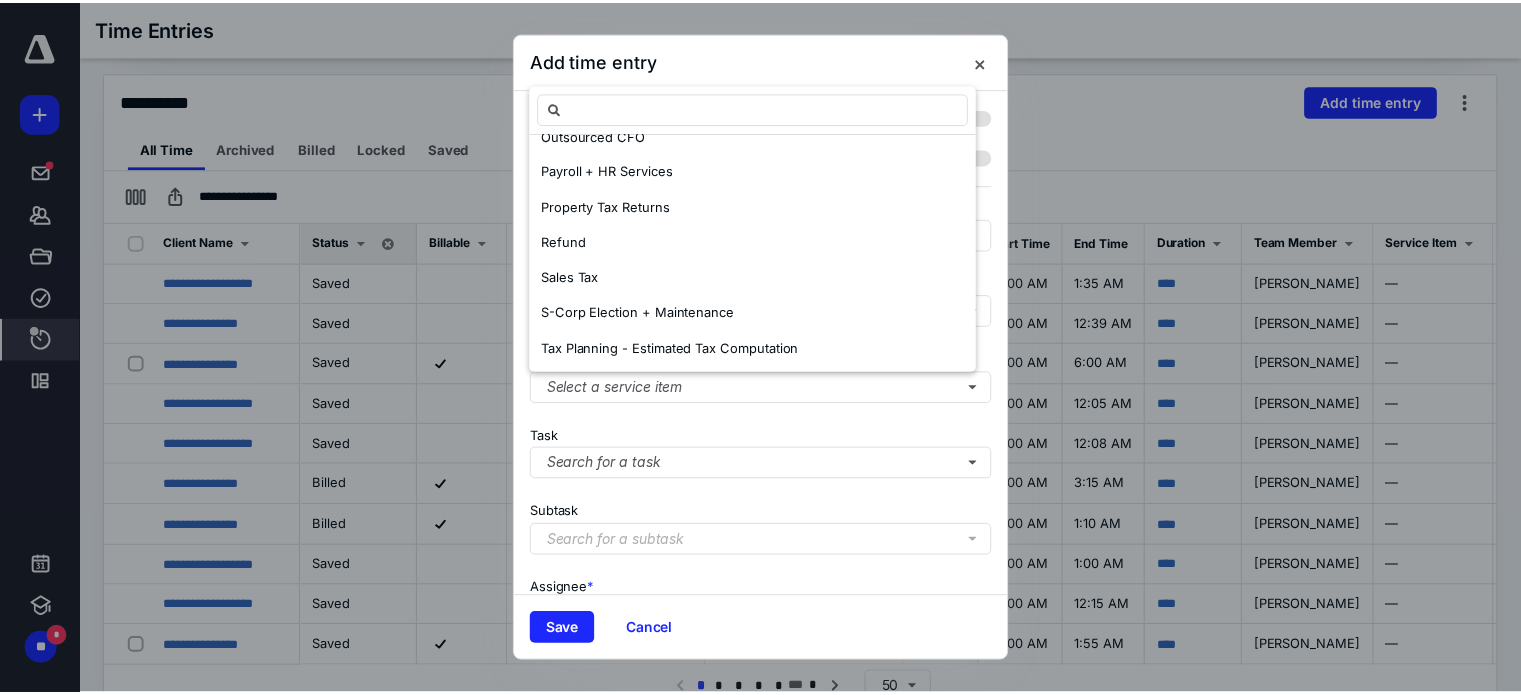 scroll, scrollTop: 543, scrollLeft: 0, axis: vertical 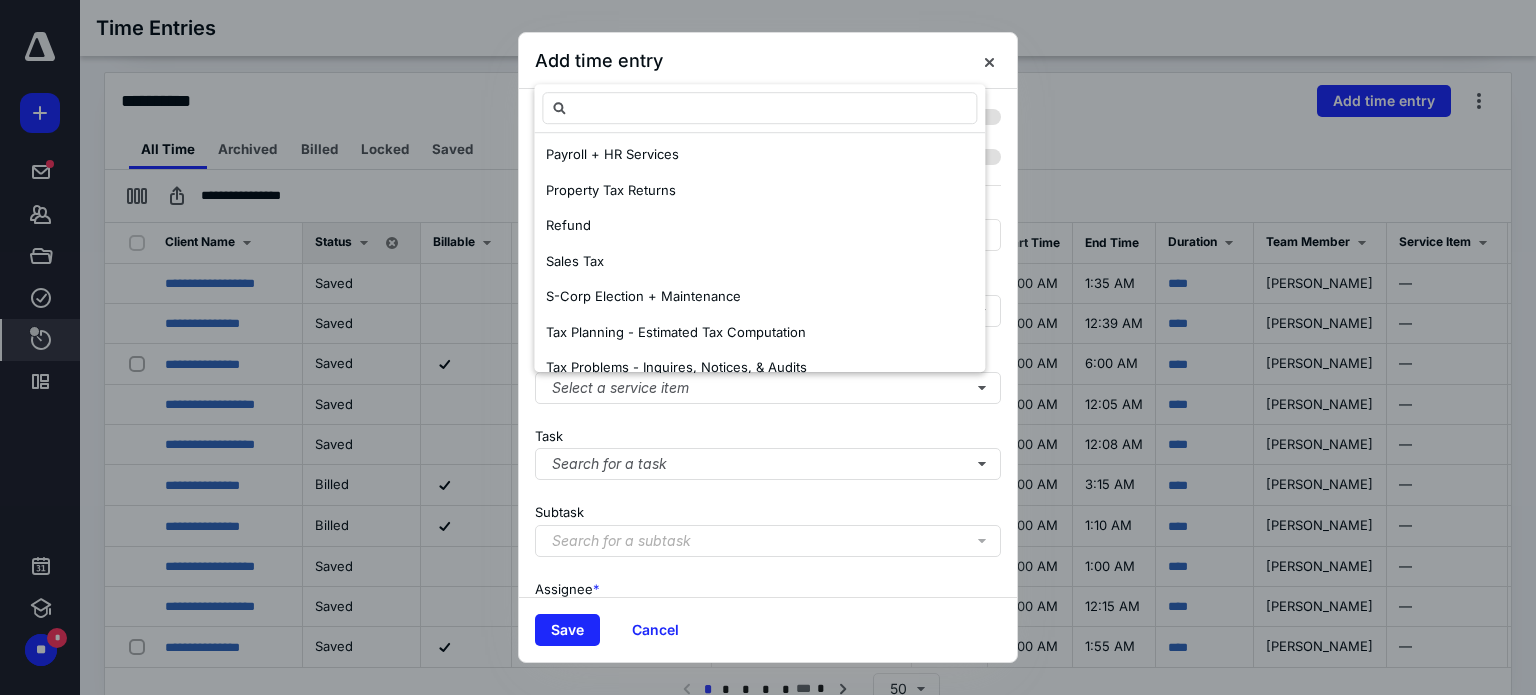 click on "Task Search for a task" at bounding box center [768, 450] 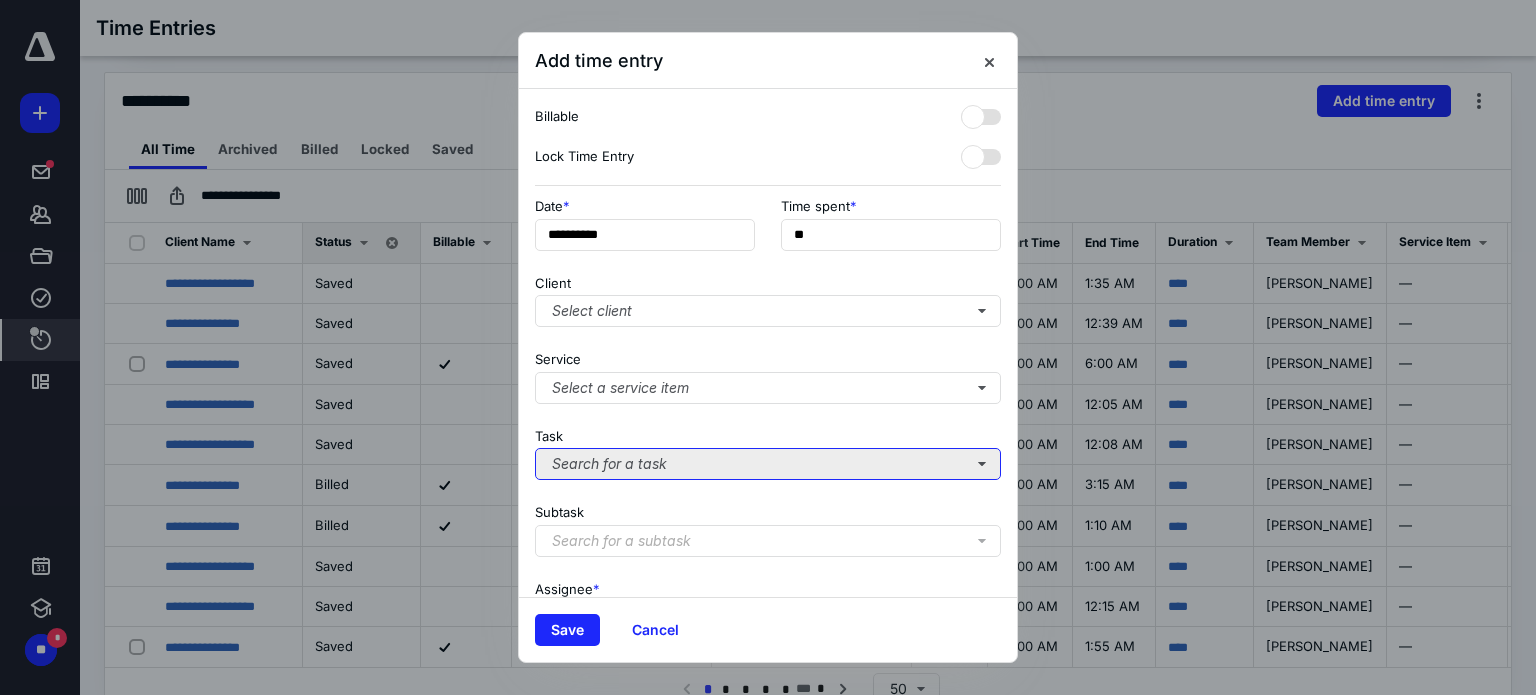 click on "Search for a task" at bounding box center (768, 464) 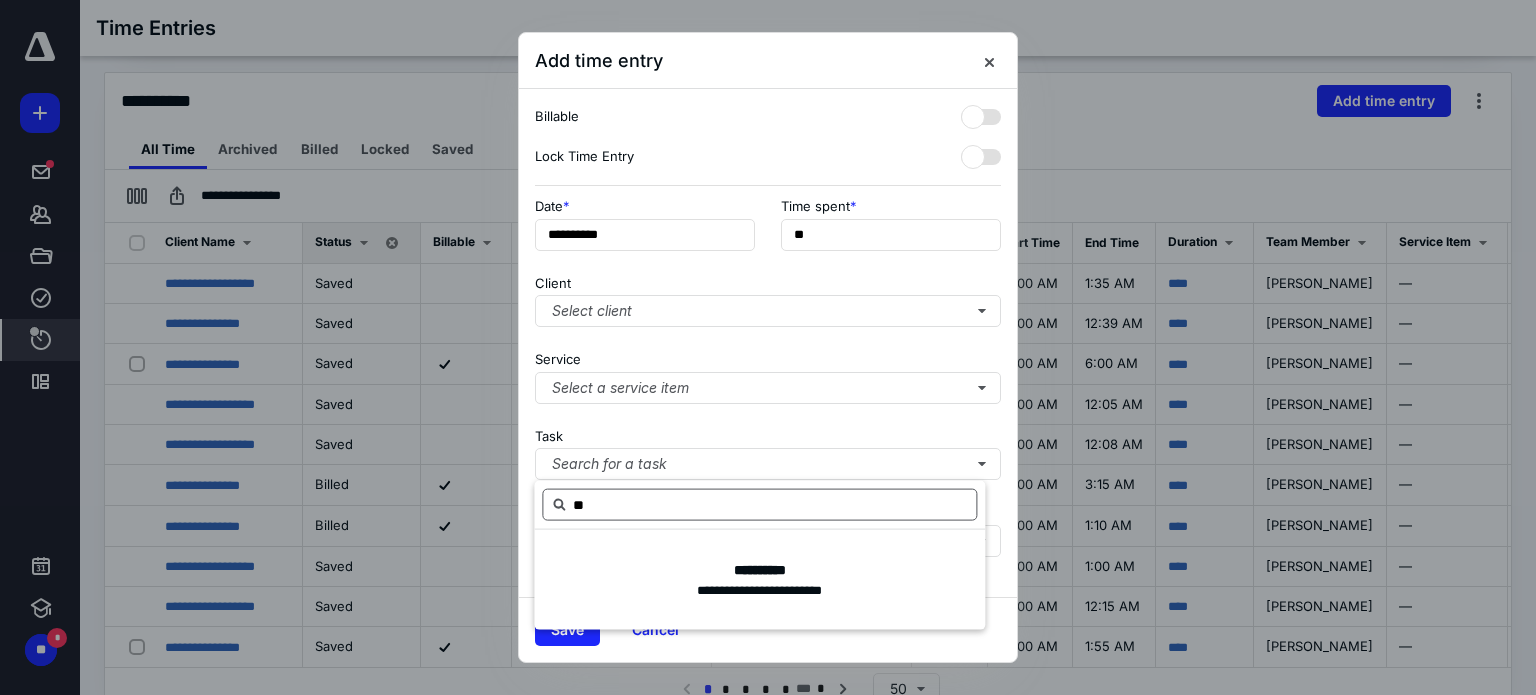 type on "*" 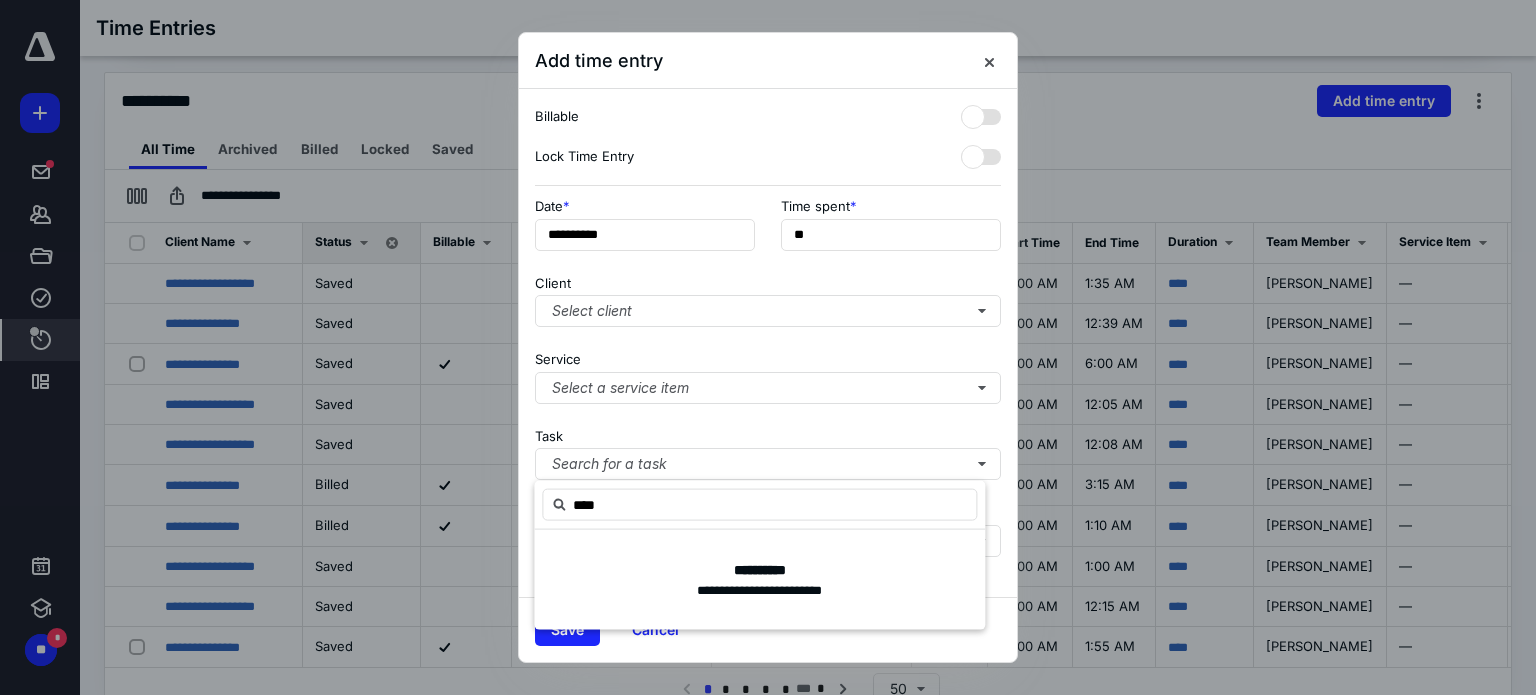 type on "****" 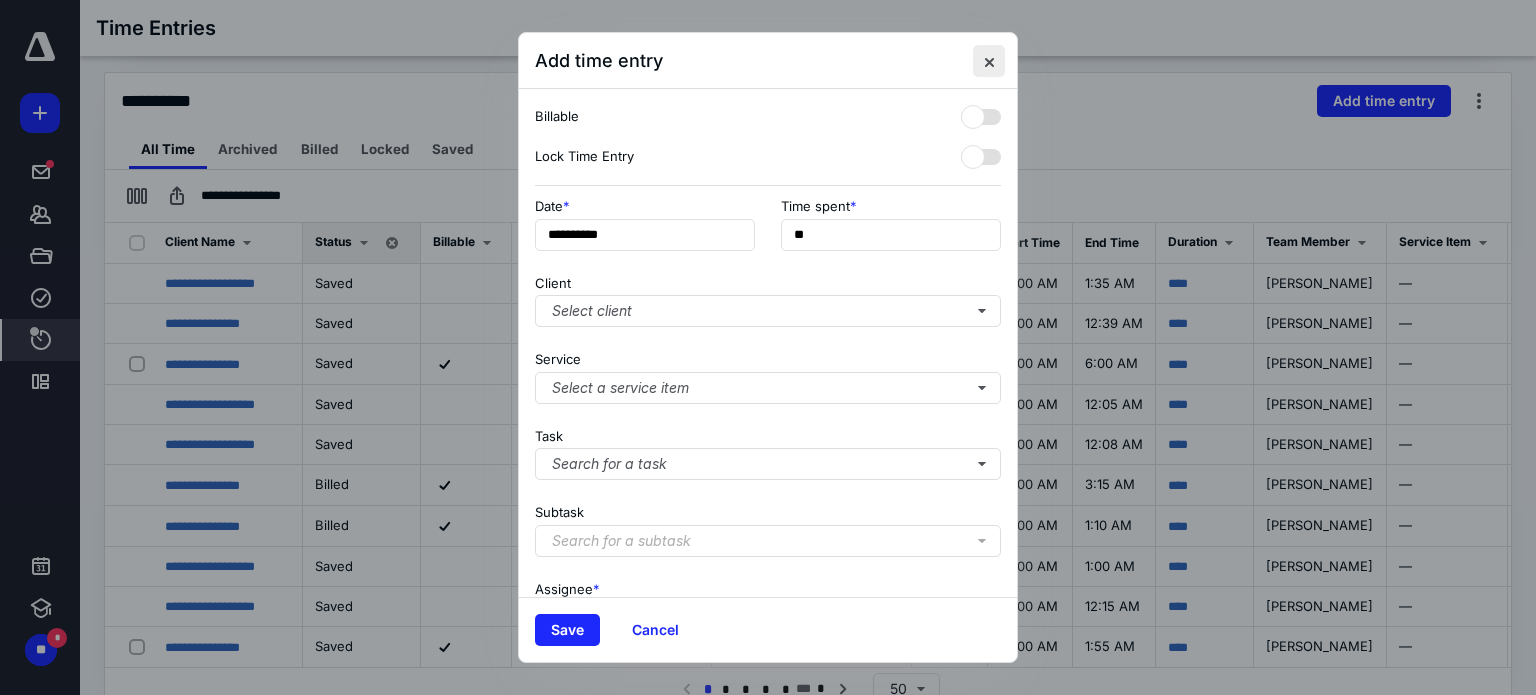 click at bounding box center (989, 61) 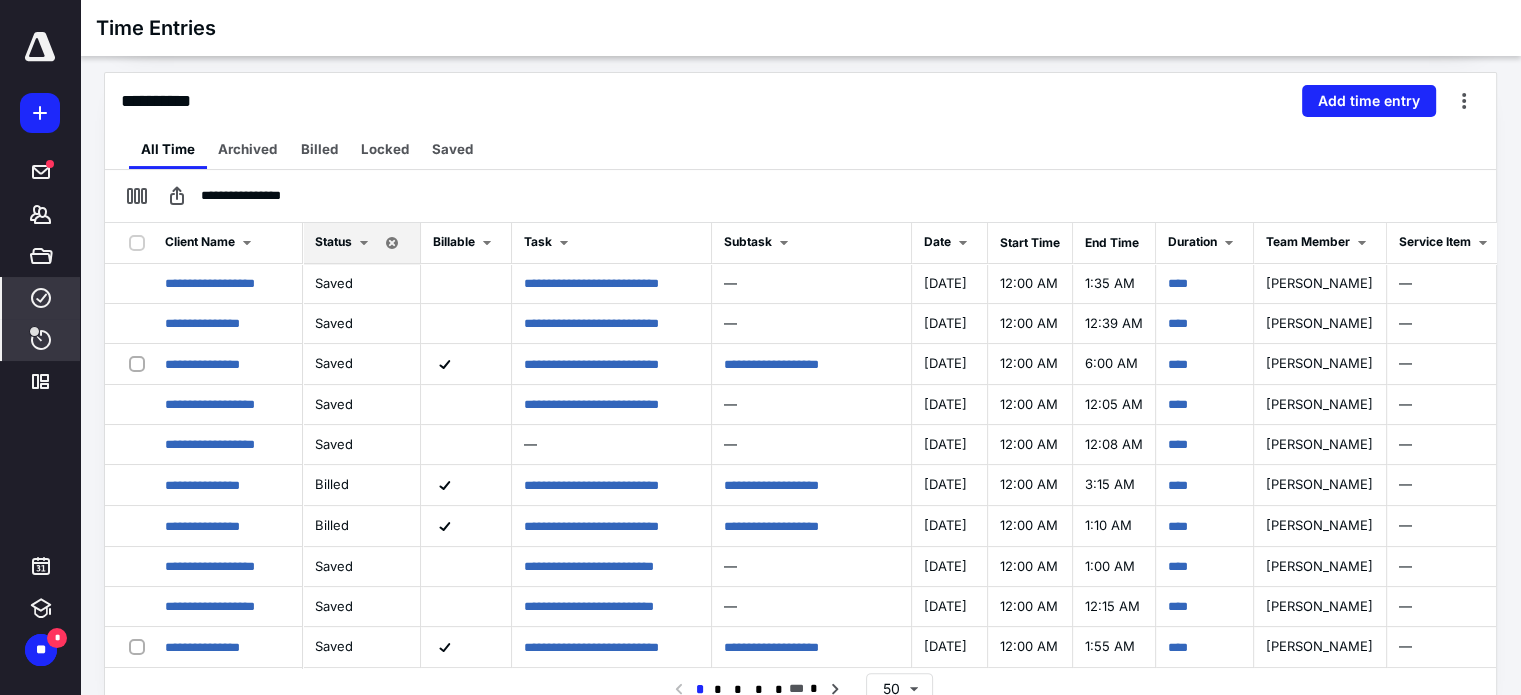 click on "****" at bounding box center [41, 298] 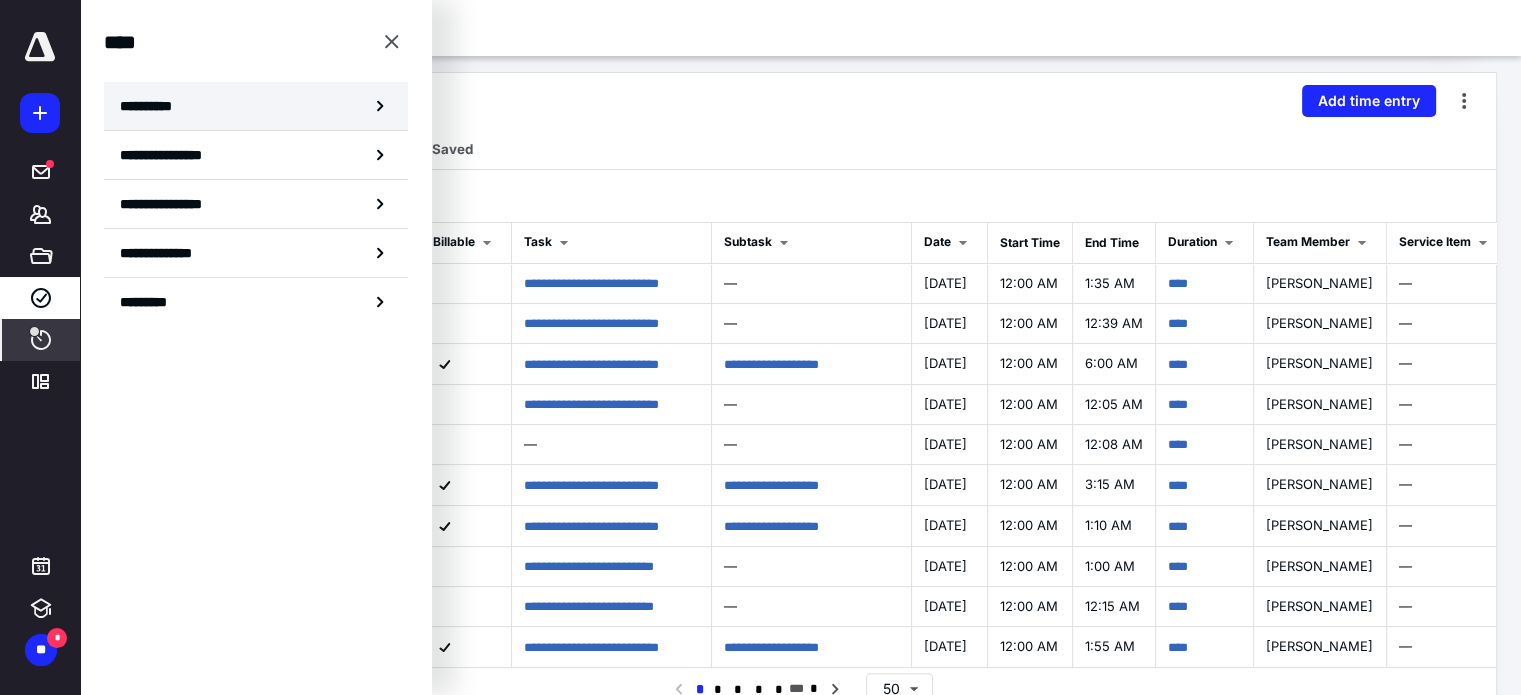 click on "**********" at bounding box center [256, 106] 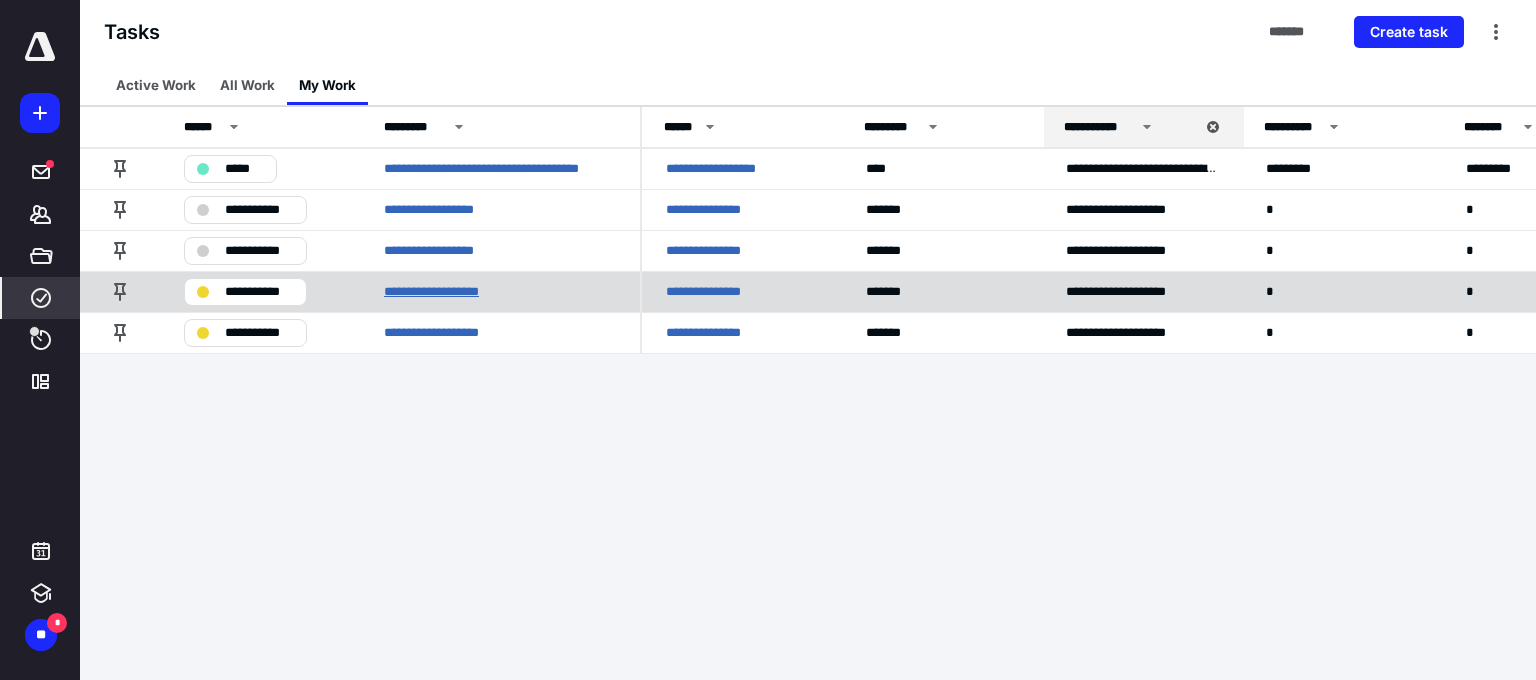 click on "**********" at bounding box center (447, 292) 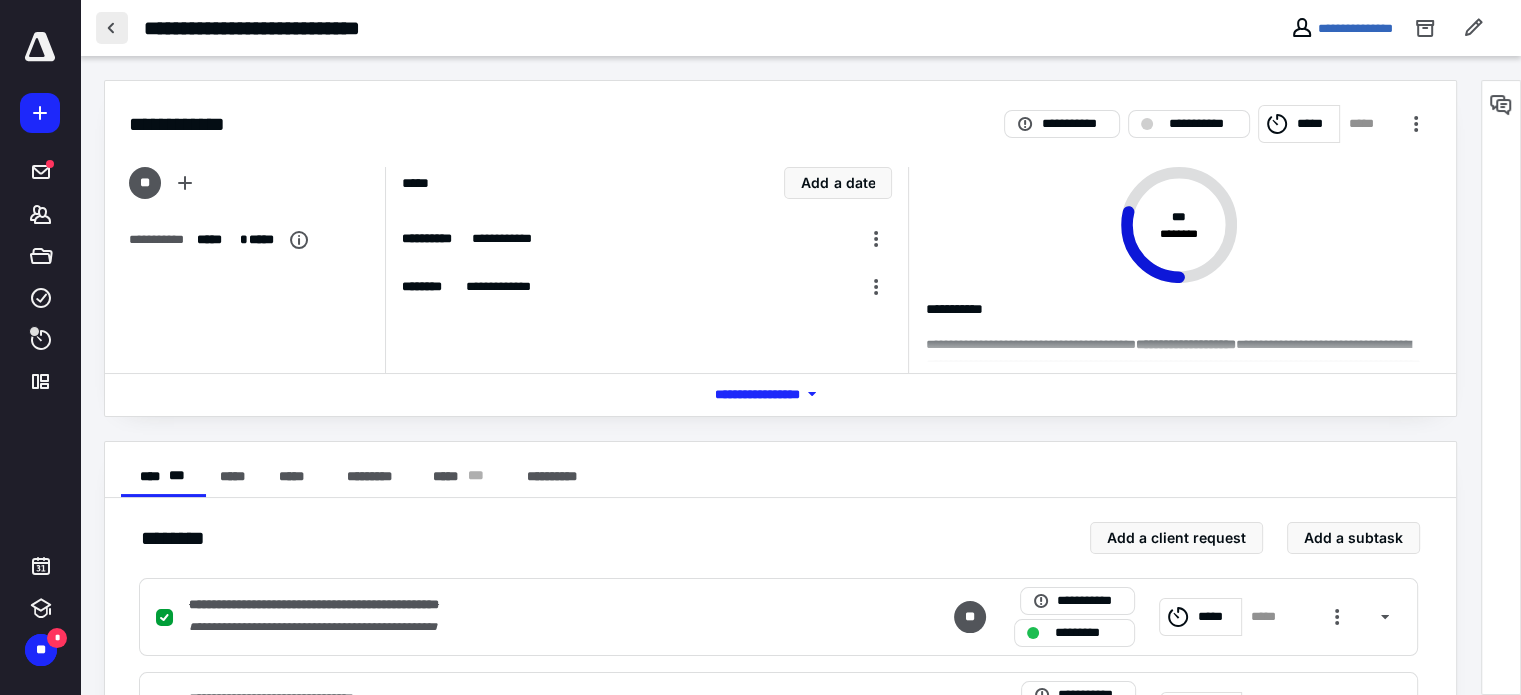 click at bounding box center (112, 28) 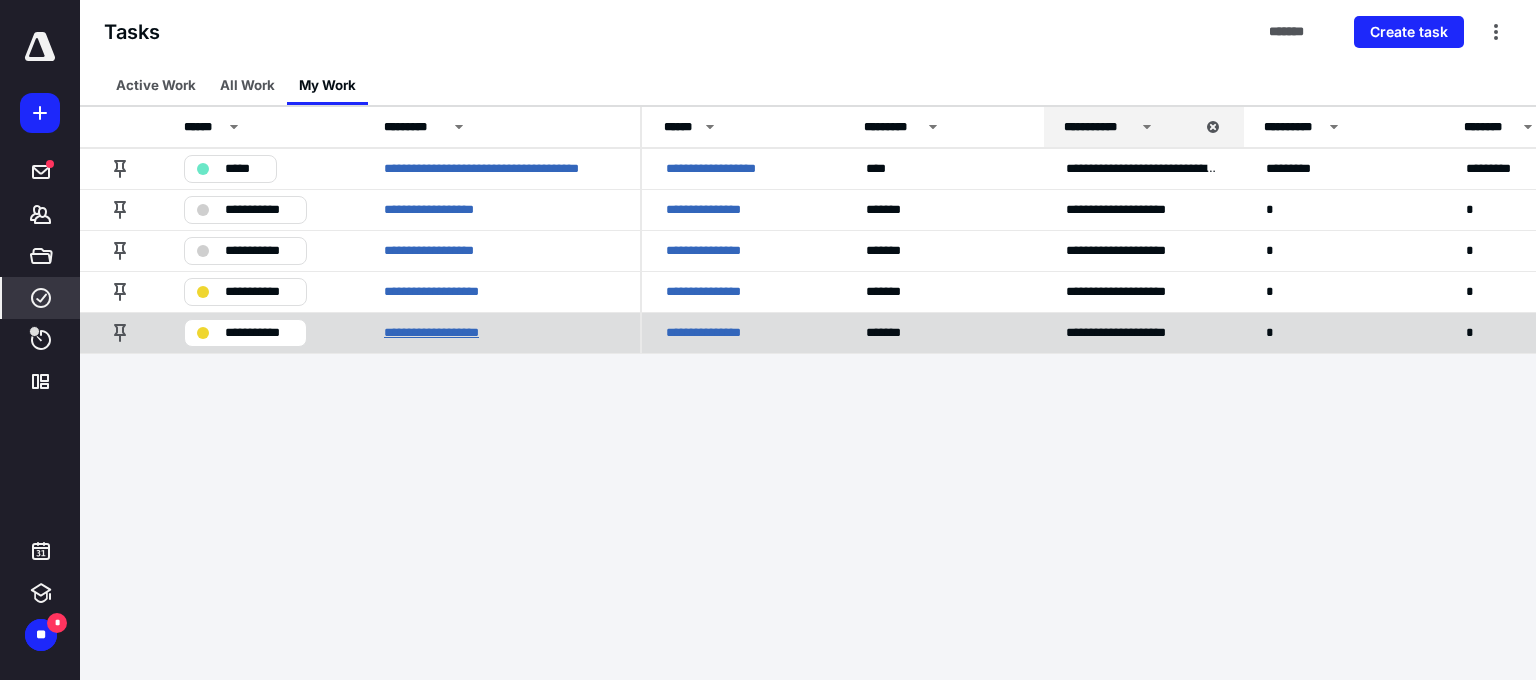 click on "**********" at bounding box center (447, 333) 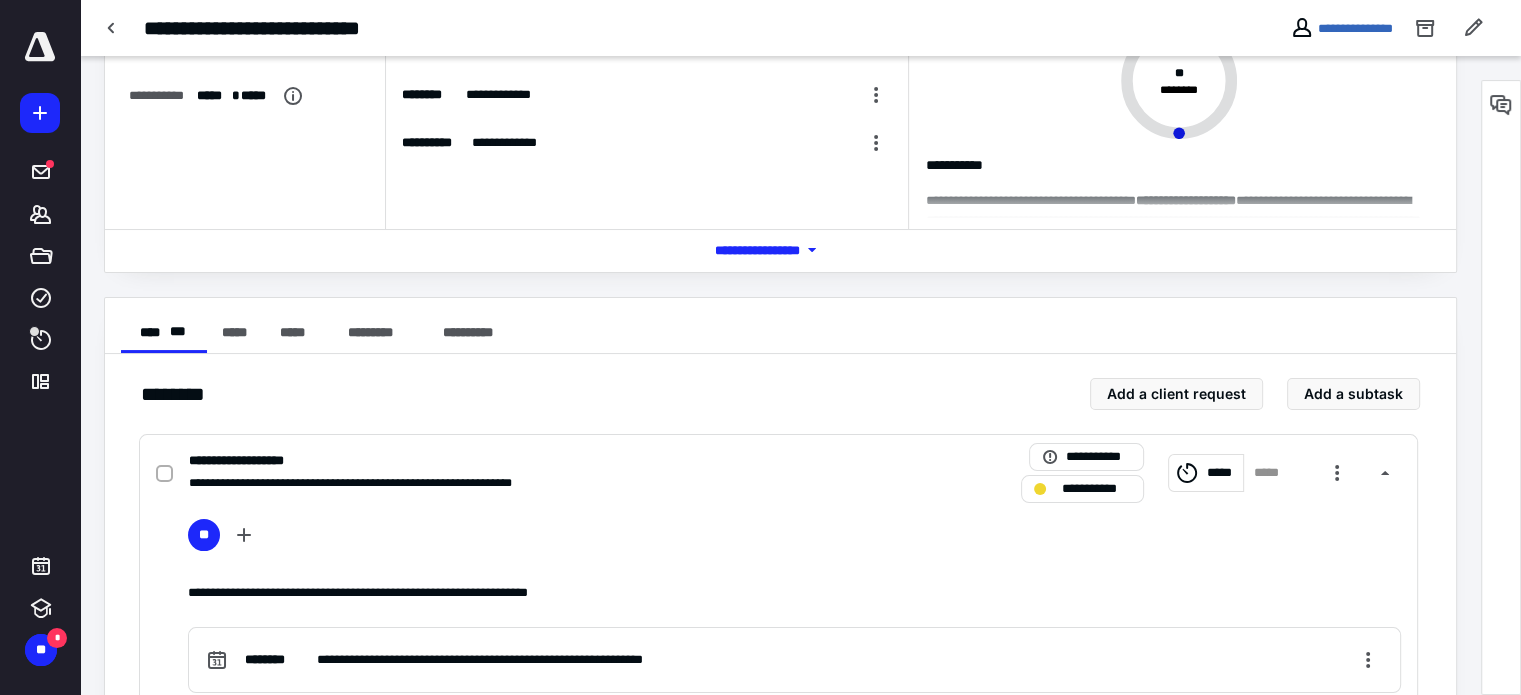 scroll, scrollTop: 144, scrollLeft: 0, axis: vertical 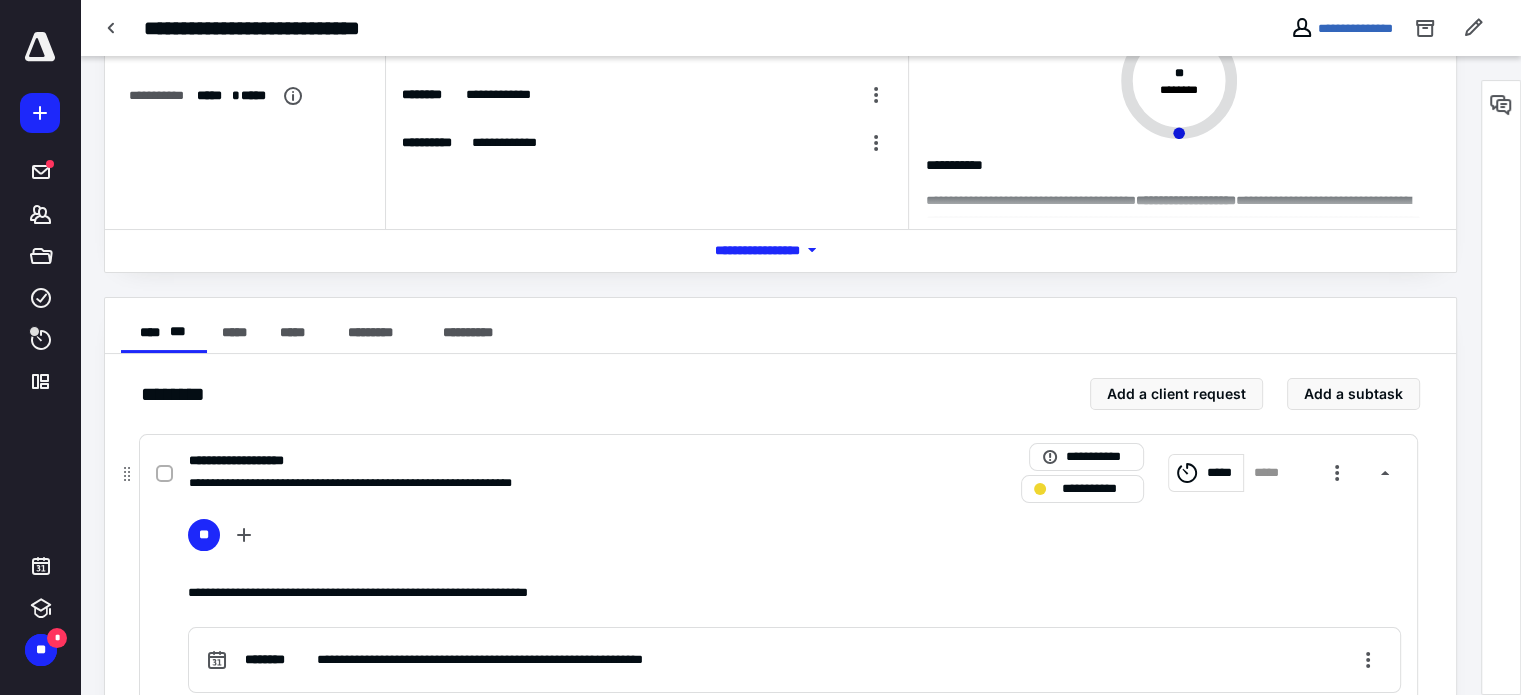 click on "*****" at bounding box center (1206, 473) 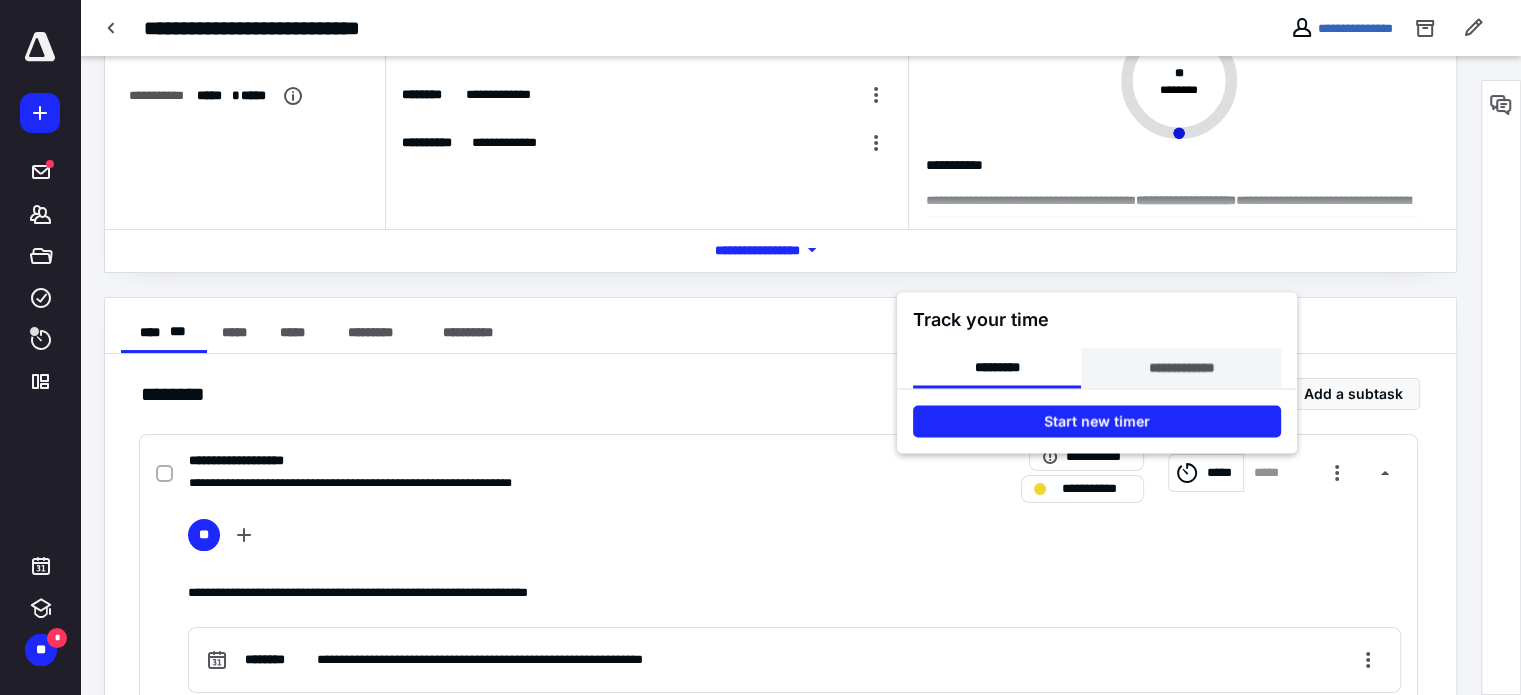 click on "**********" at bounding box center [1180, 369] 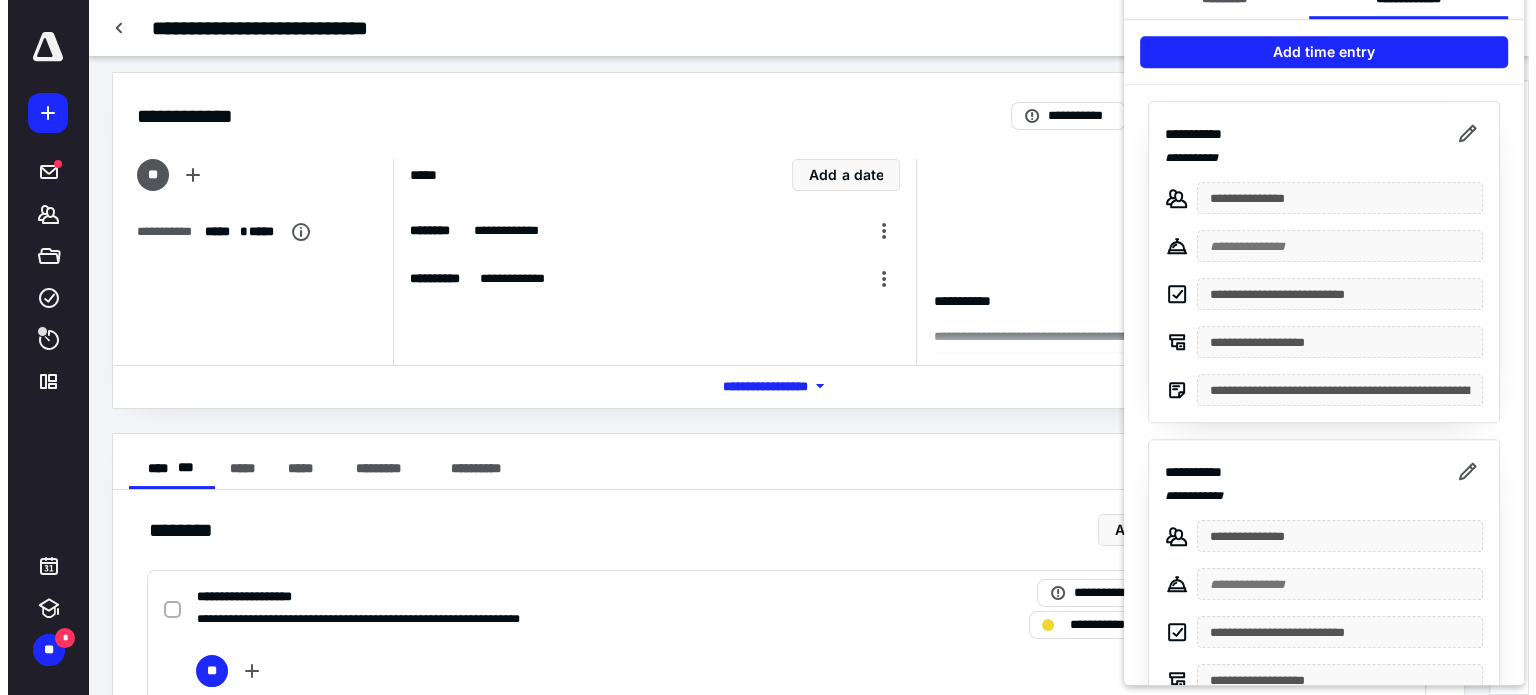 scroll, scrollTop: 0, scrollLeft: 0, axis: both 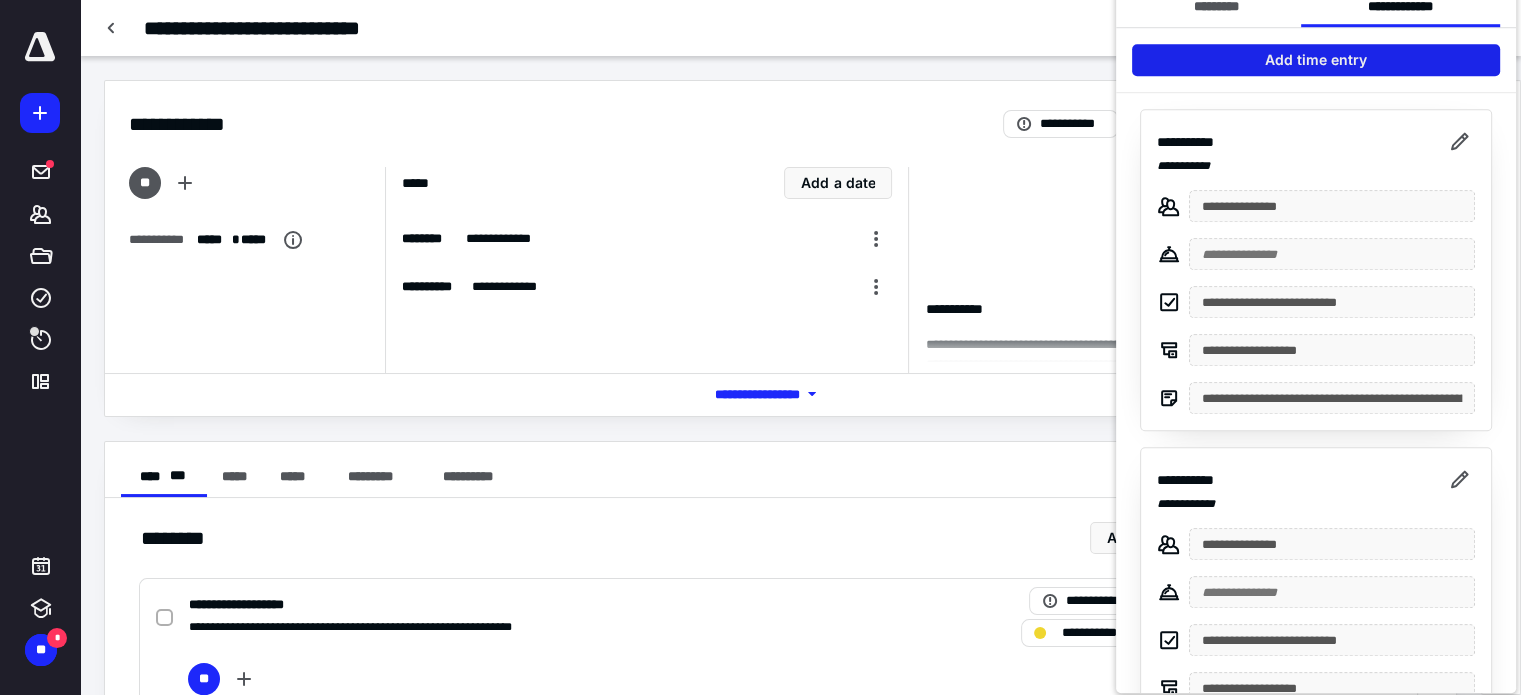 click on "Add time entry" at bounding box center [1316, 60] 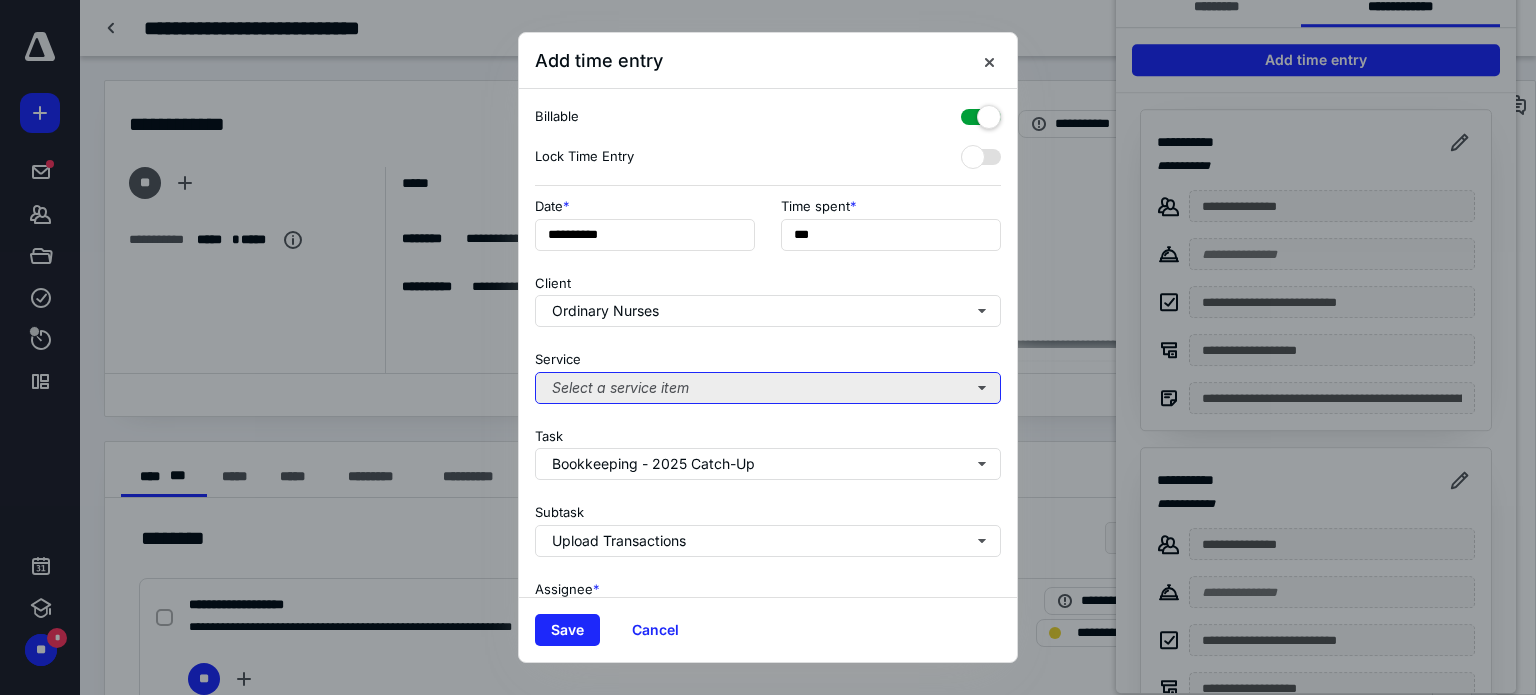 click on "Select a service item" at bounding box center [768, 388] 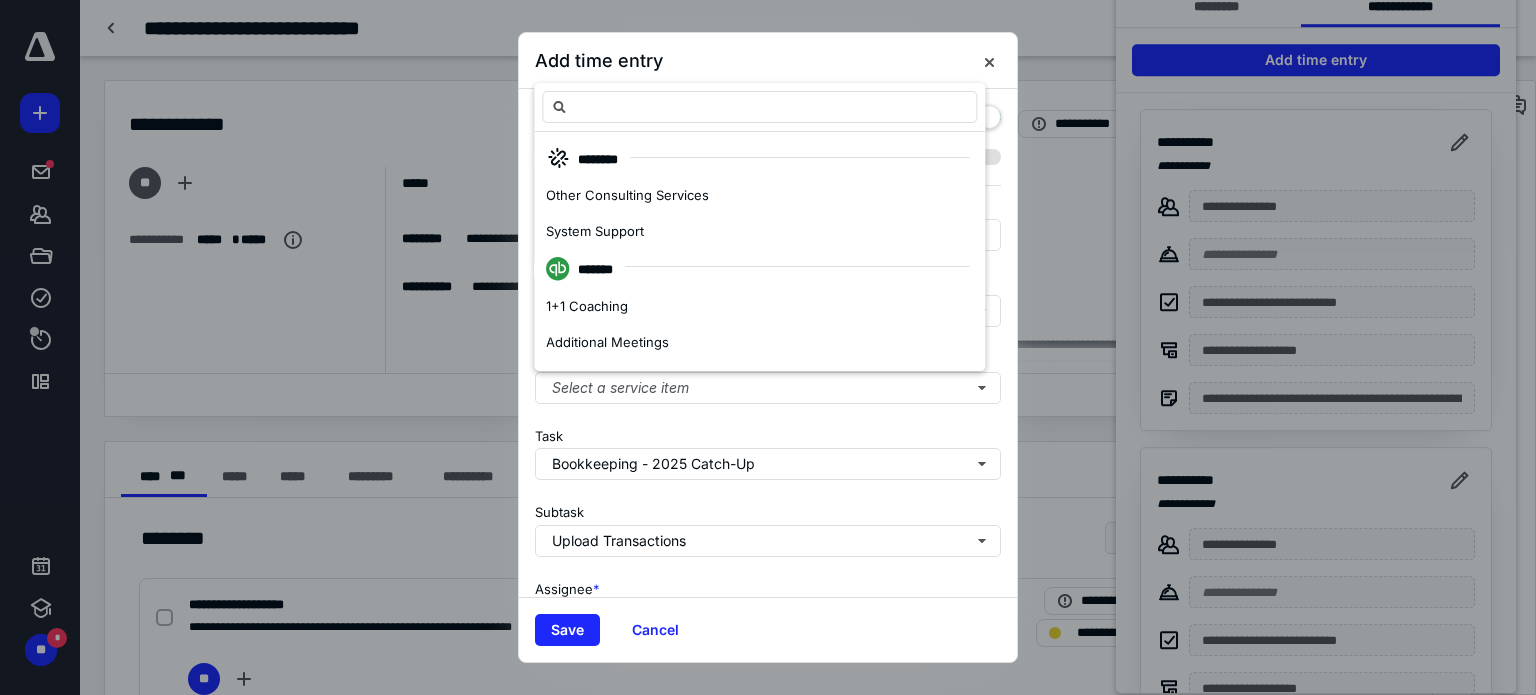 click on "**********" at bounding box center [768, 343] 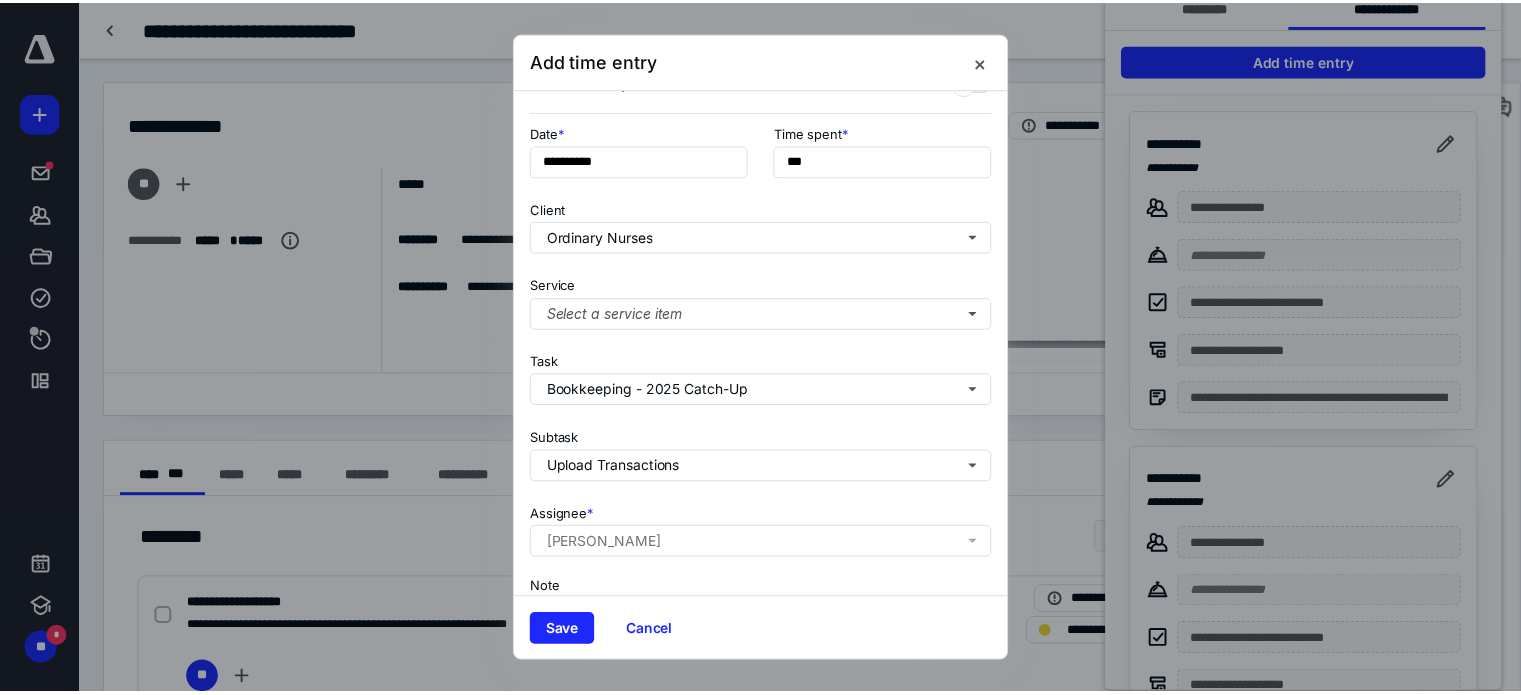 scroll, scrollTop: 0, scrollLeft: 0, axis: both 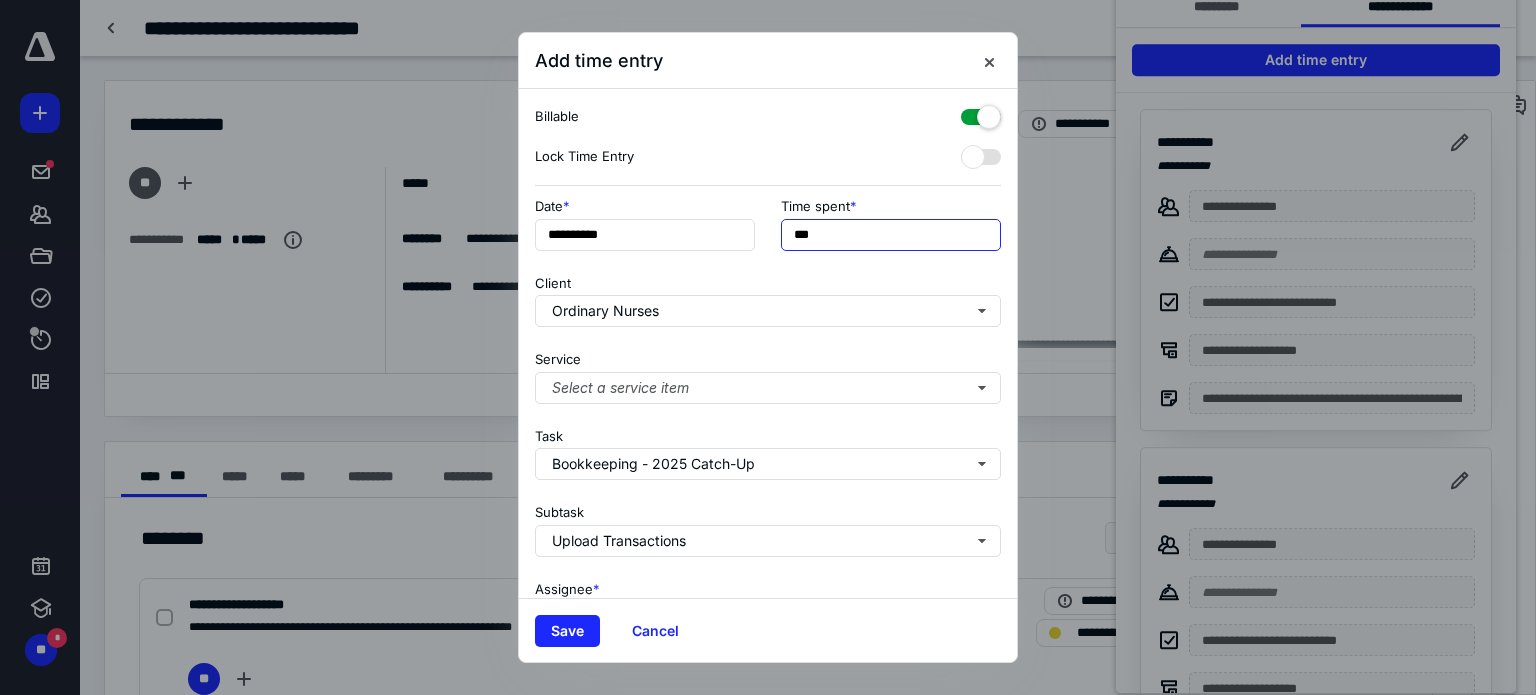 click on "***" at bounding box center (891, 235) 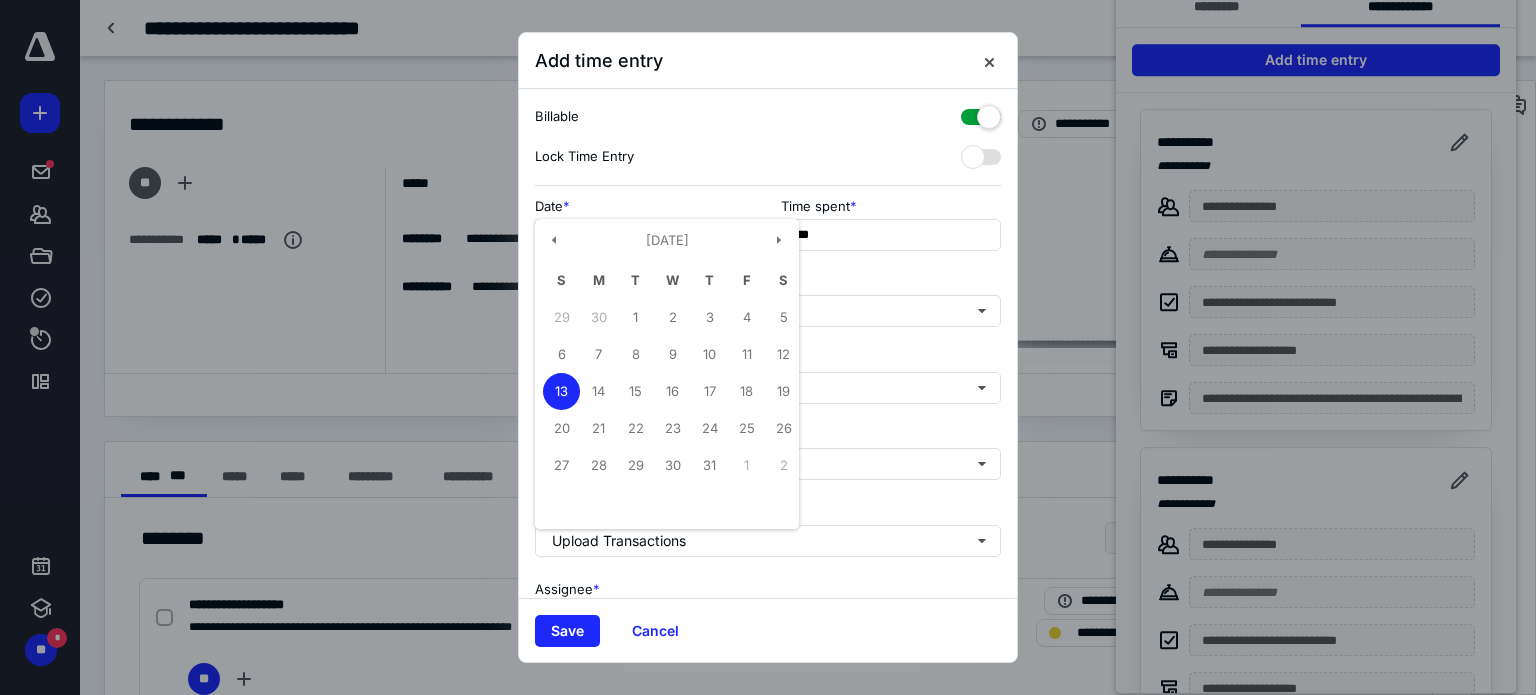 click on "**********" at bounding box center (645, 235) 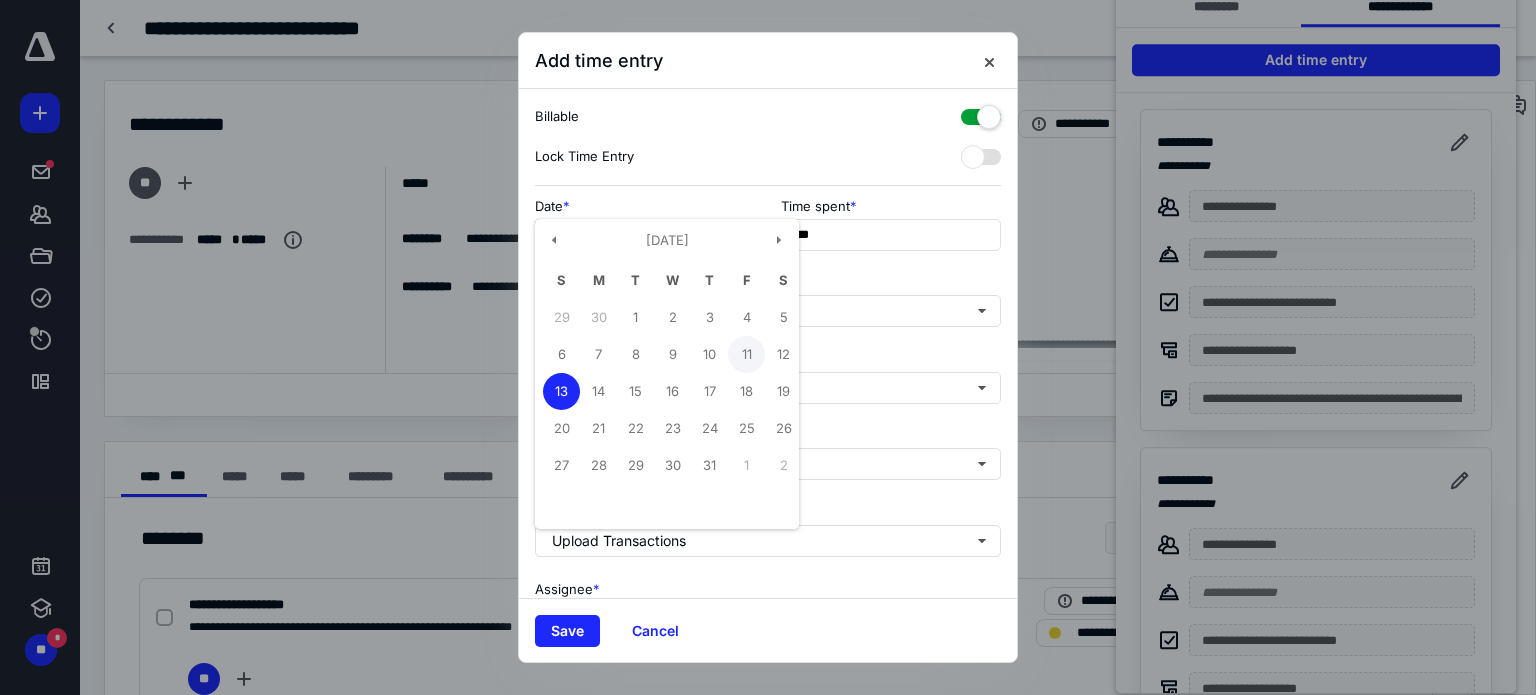 click on "11" at bounding box center [746, 354] 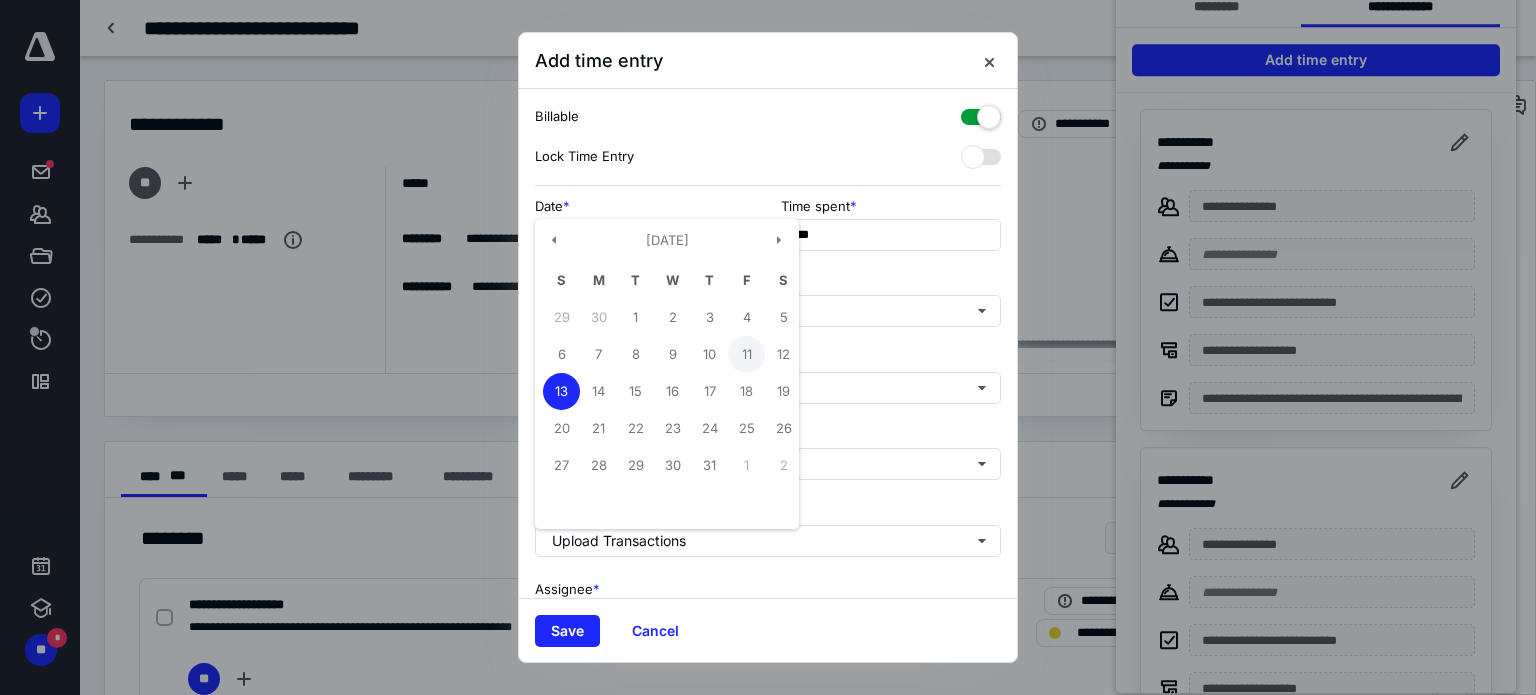 type on "**********" 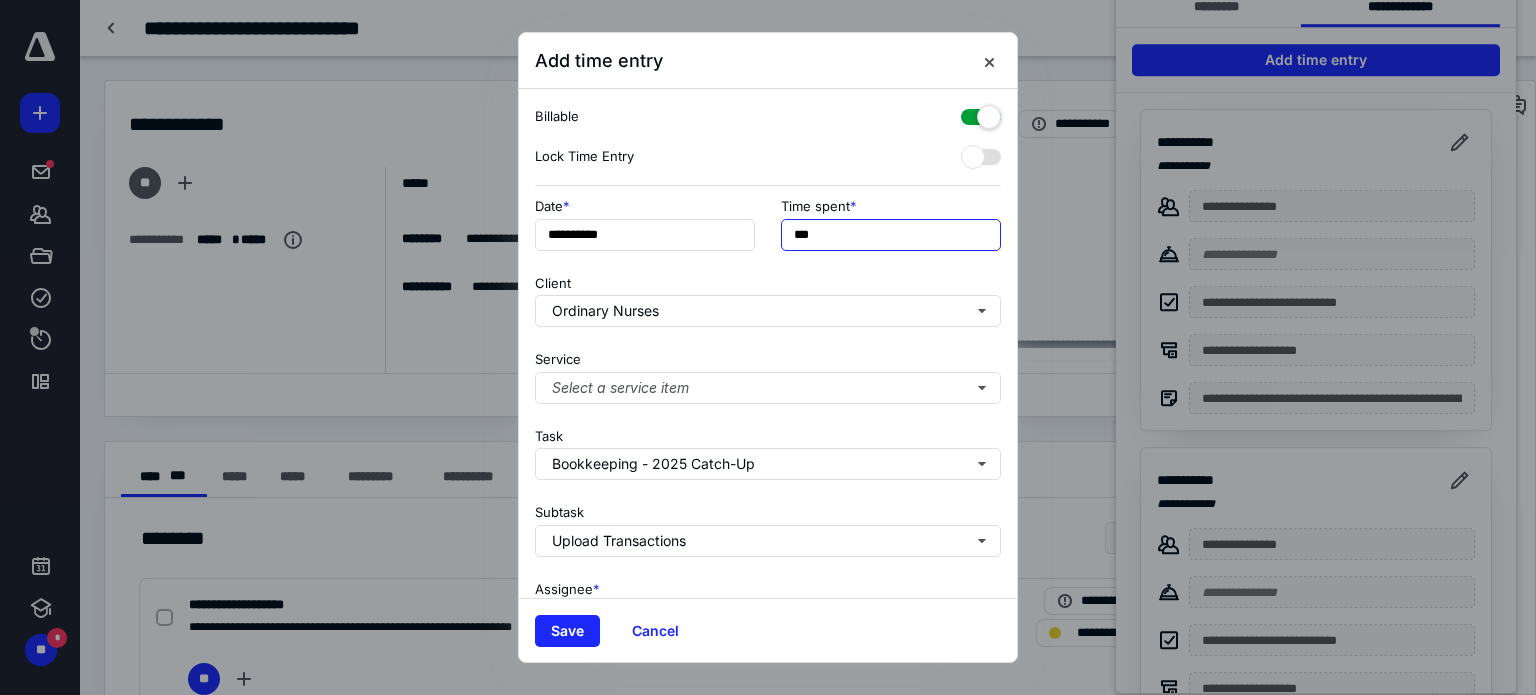 click on "***" at bounding box center [891, 235] 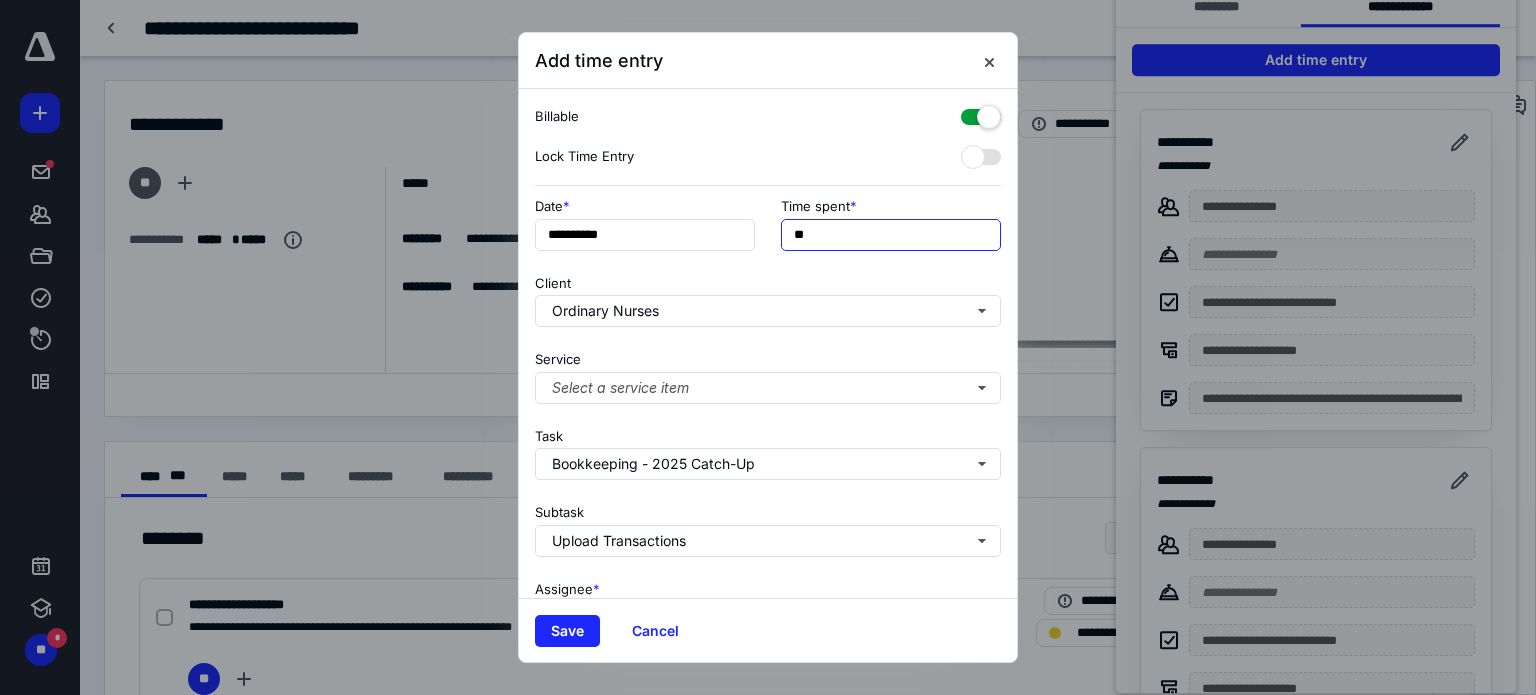 type on "*" 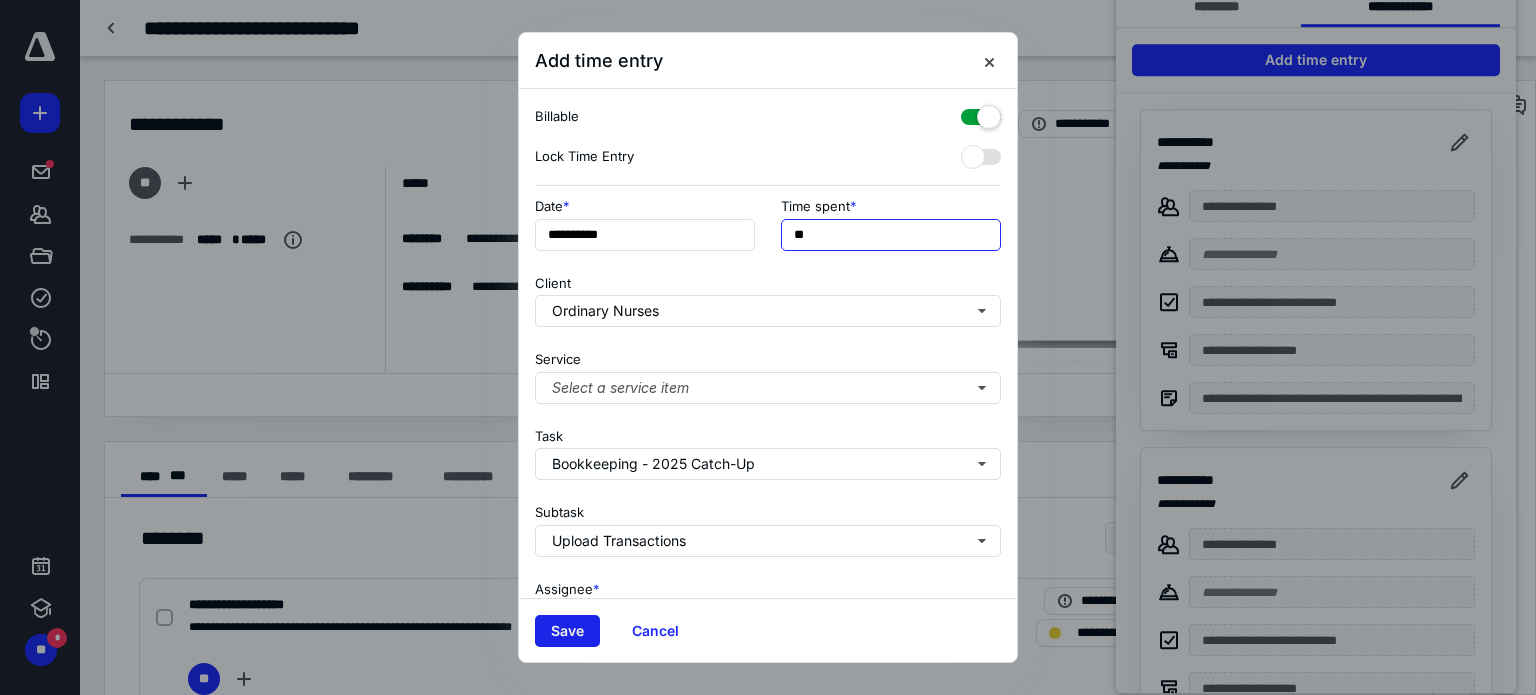 type on "**" 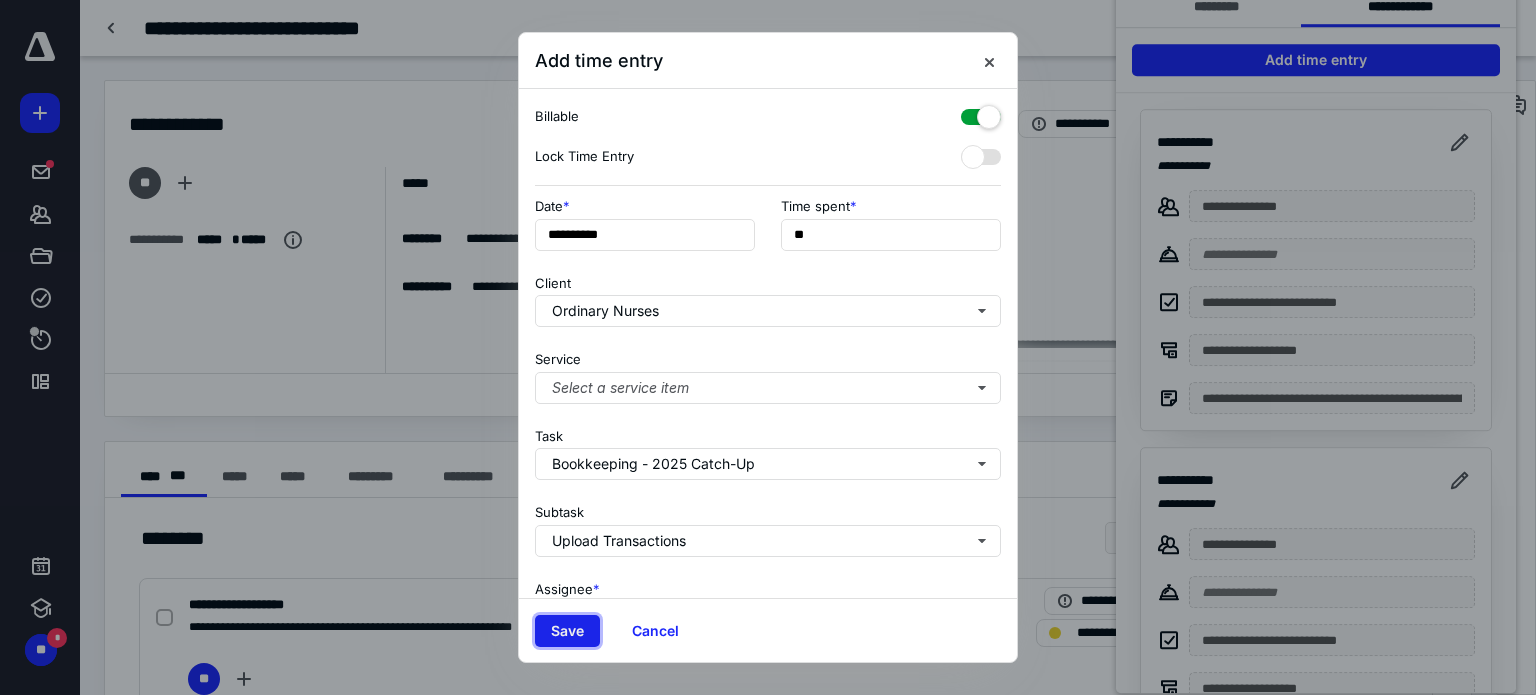 click on "Save" at bounding box center [567, 631] 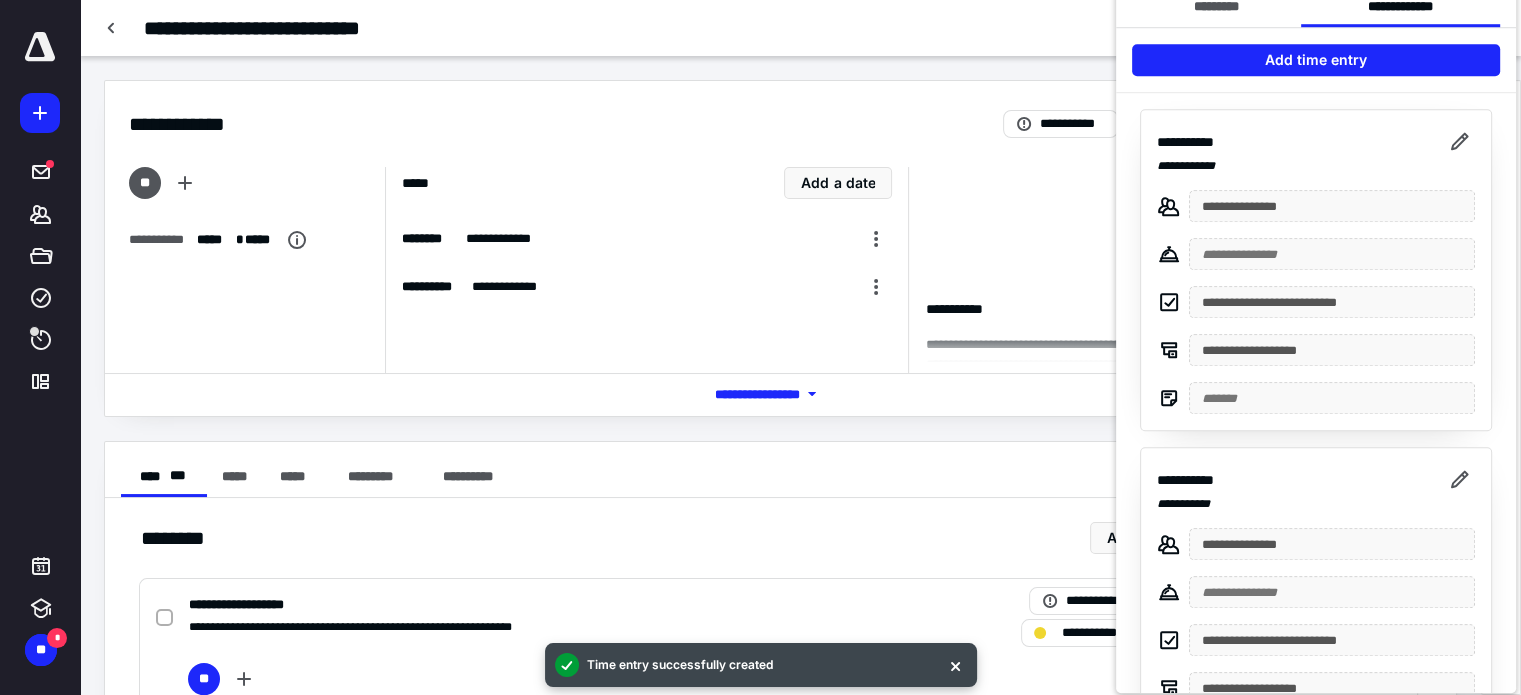 click at bounding box center (760, 347) 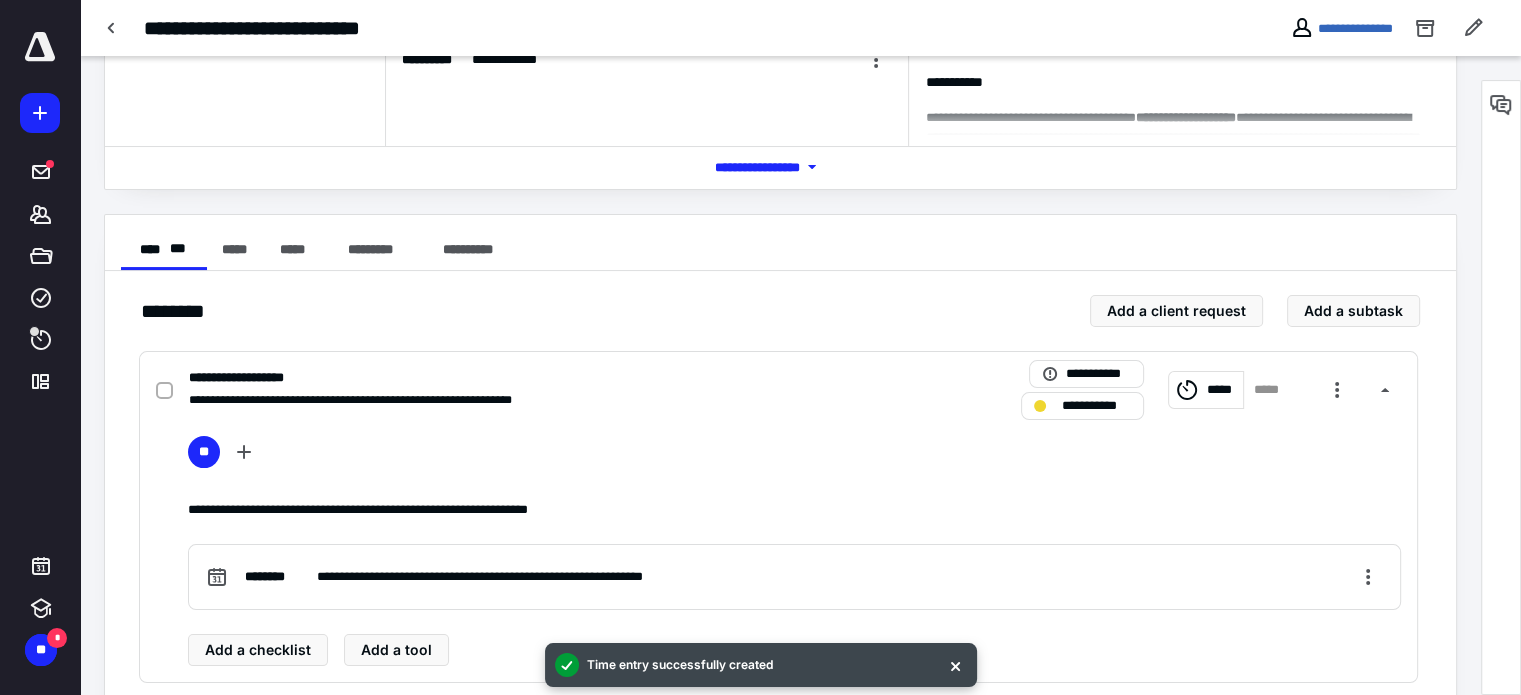 scroll, scrollTop: 228, scrollLeft: 0, axis: vertical 